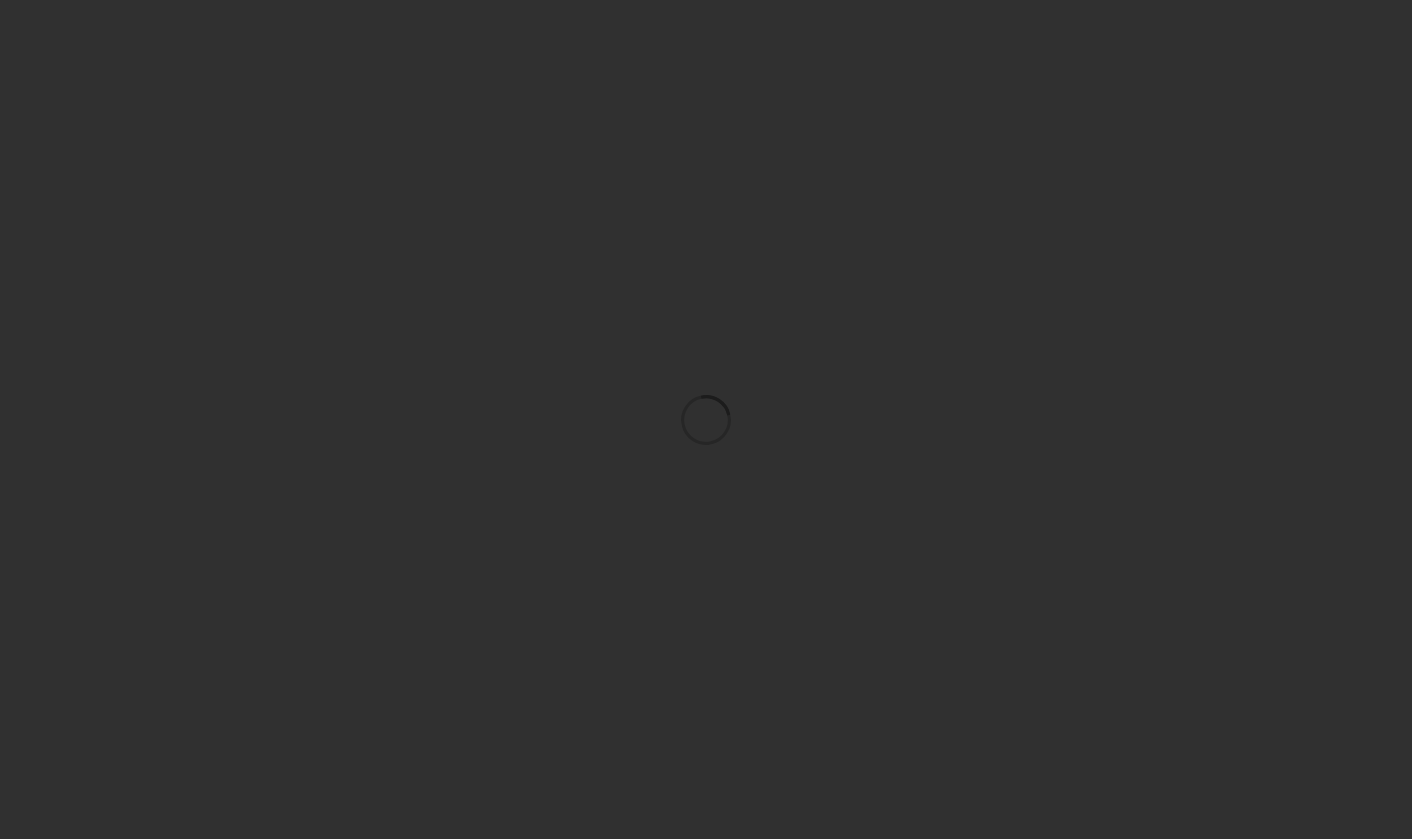 scroll, scrollTop: 0, scrollLeft: 0, axis: both 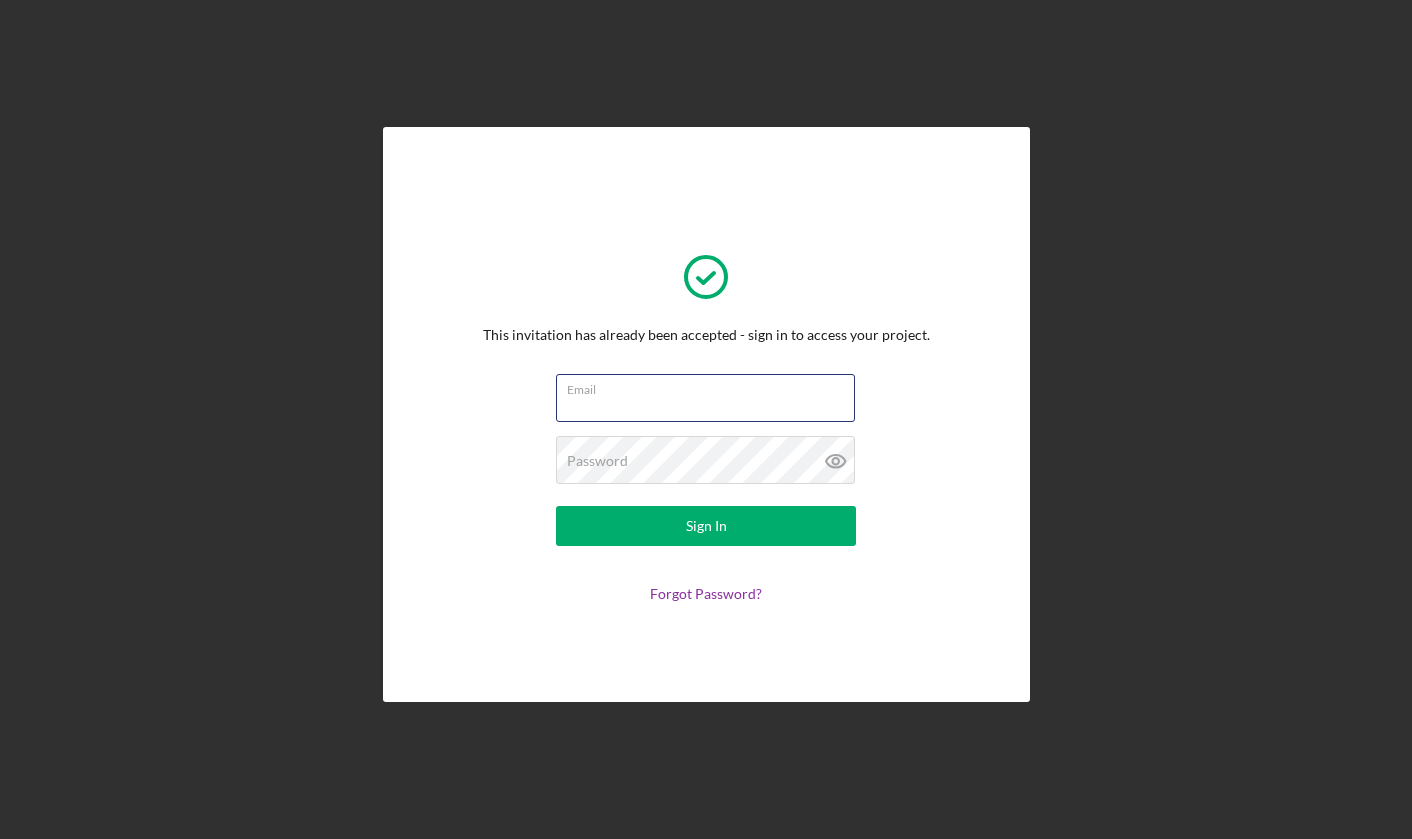 type on "[EMAIL]" 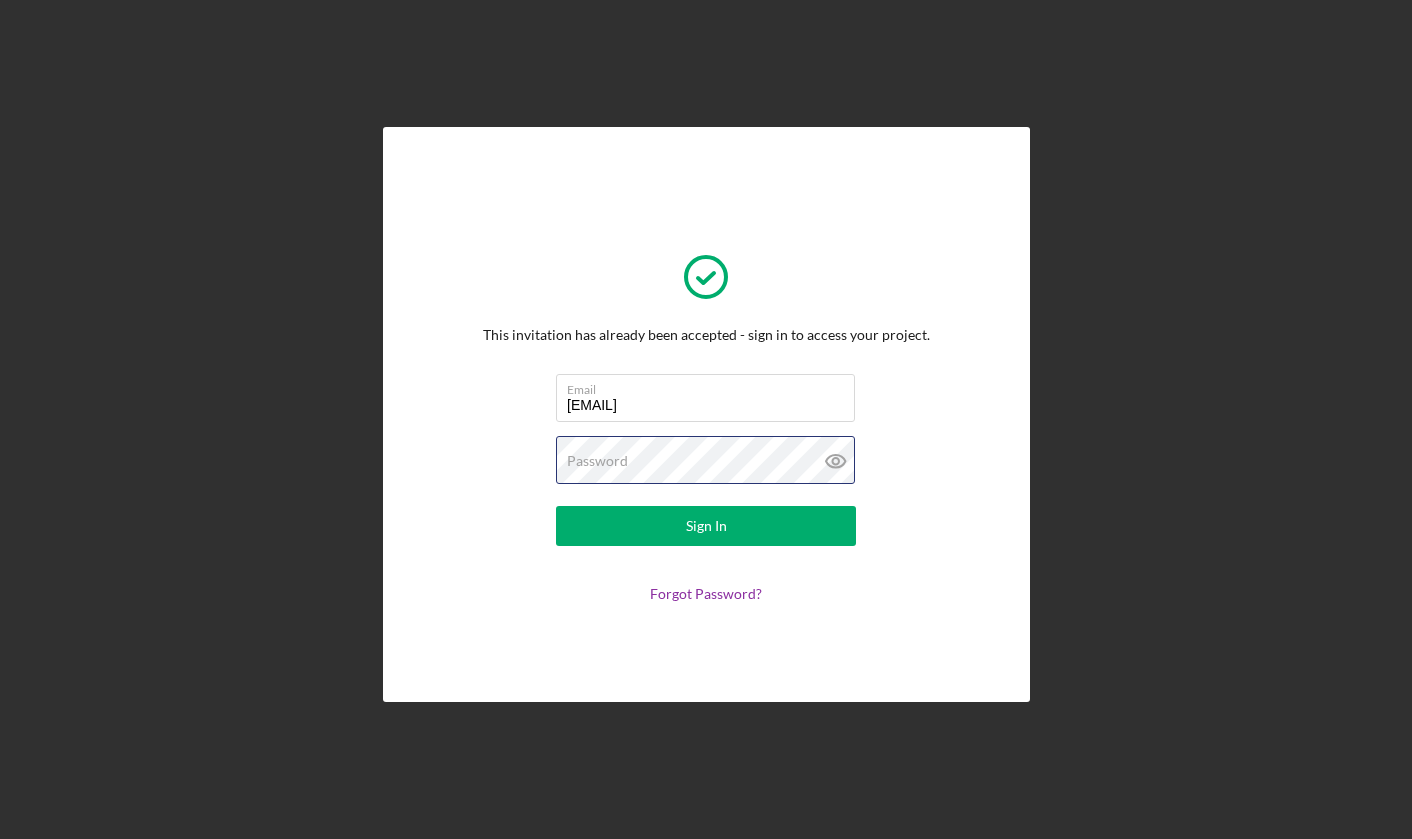 click on "Sign In" at bounding box center (706, 526) 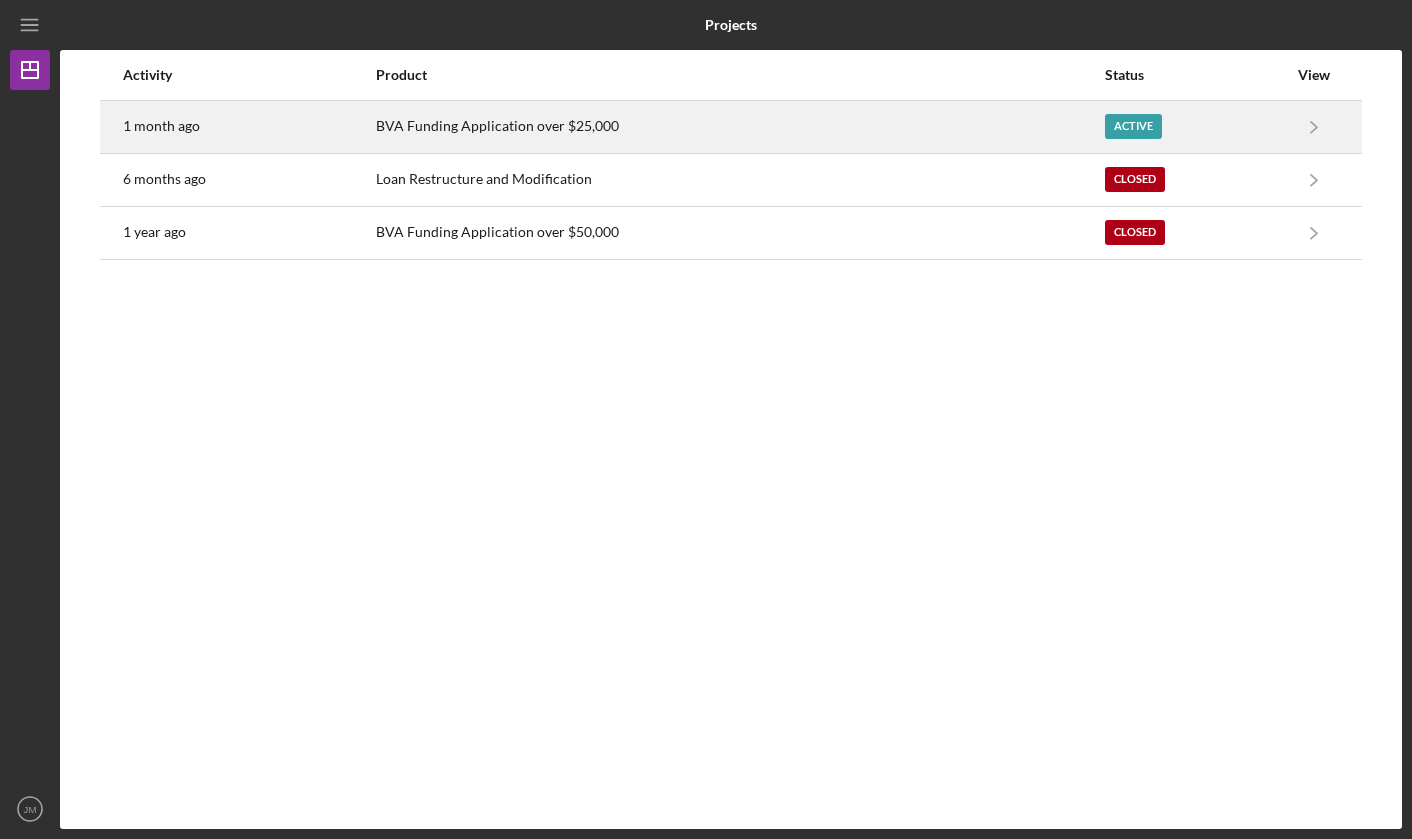 click on "BVA Funding Application over $25,000" at bounding box center [739, 127] 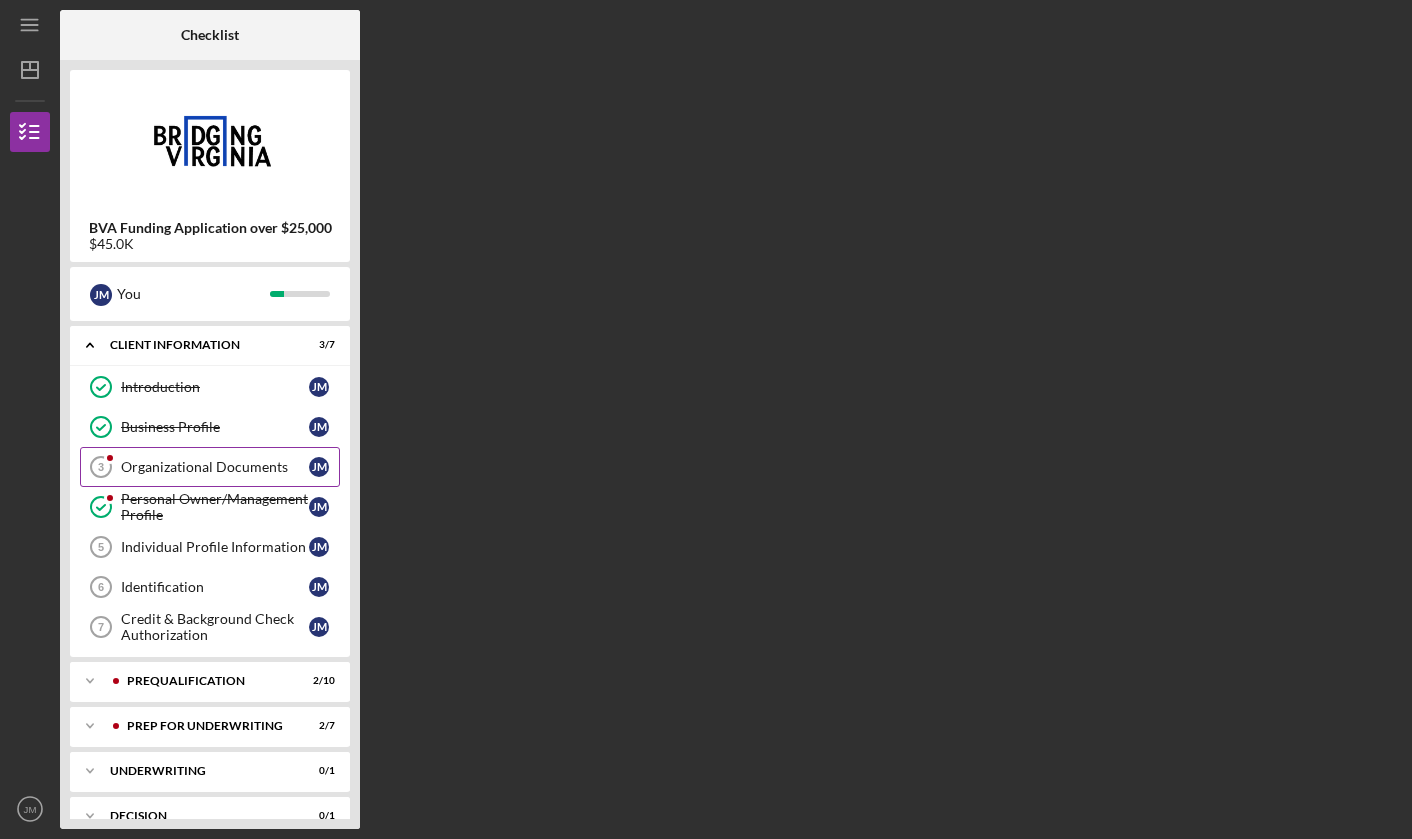 click on "Organizational Documents" at bounding box center (215, 467) 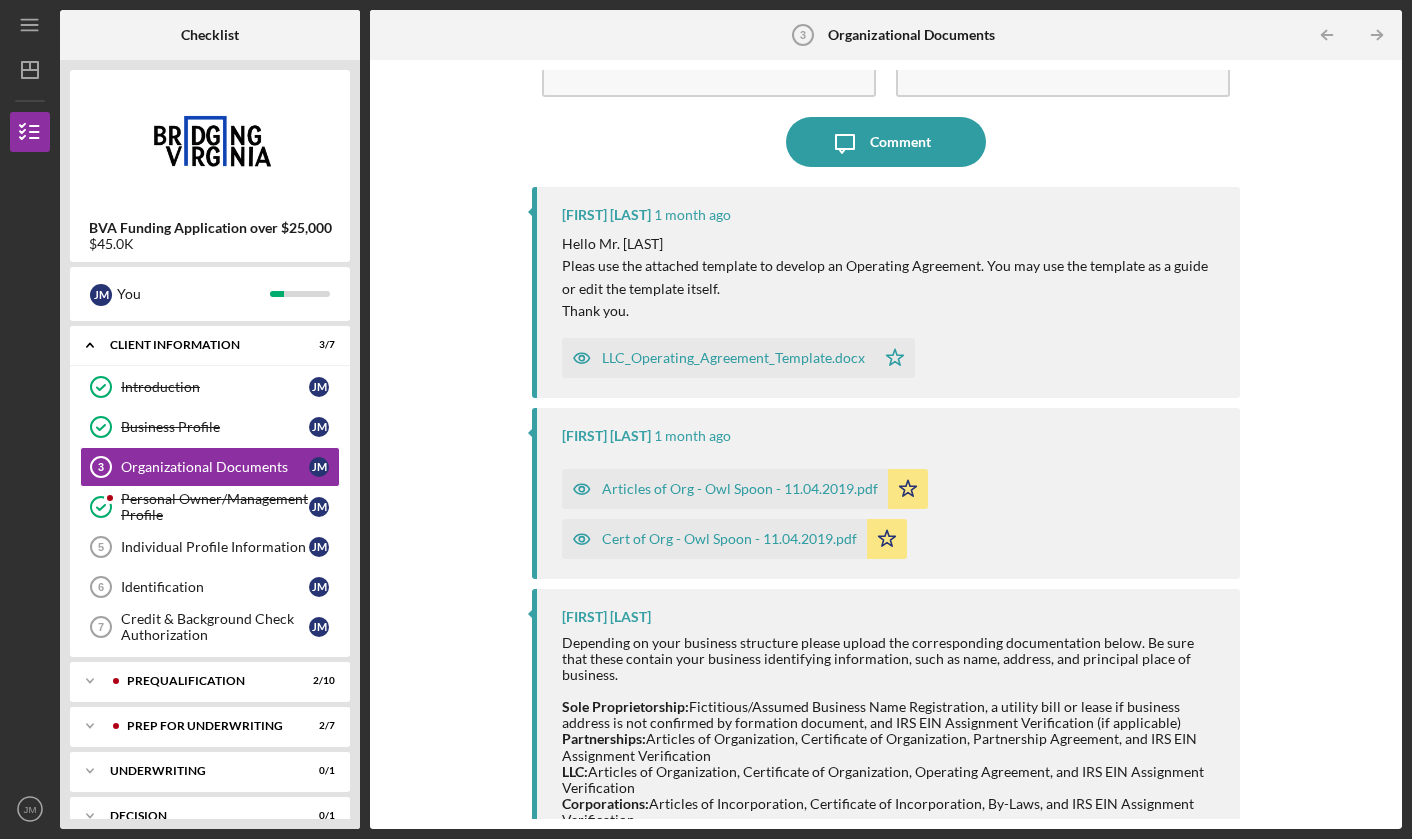 scroll, scrollTop: 93, scrollLeft: 0, axis: vertical 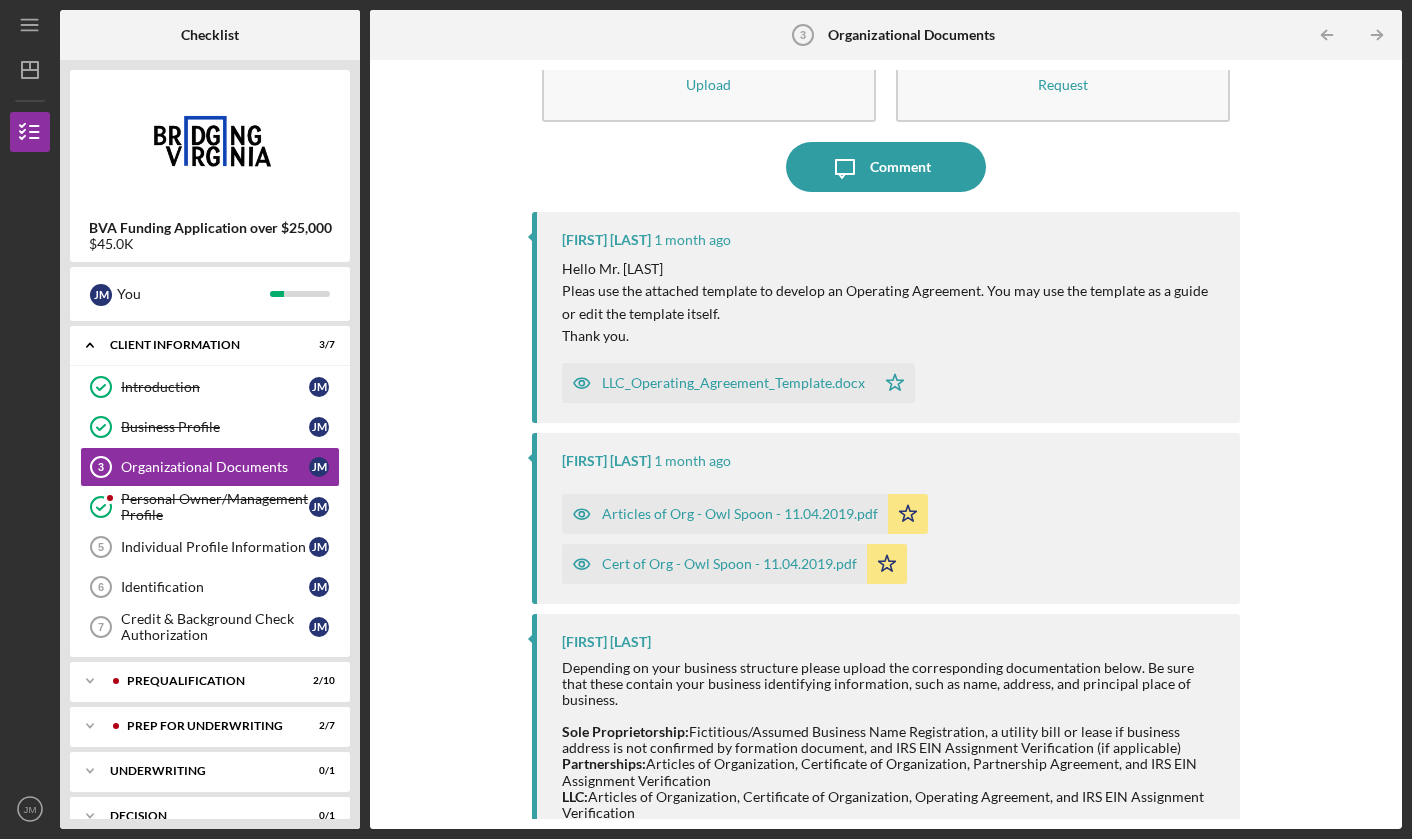 click on "Articles of Org - Owl Spoon  - 11.04.2019.pdf" at bounding box center (740, 514) 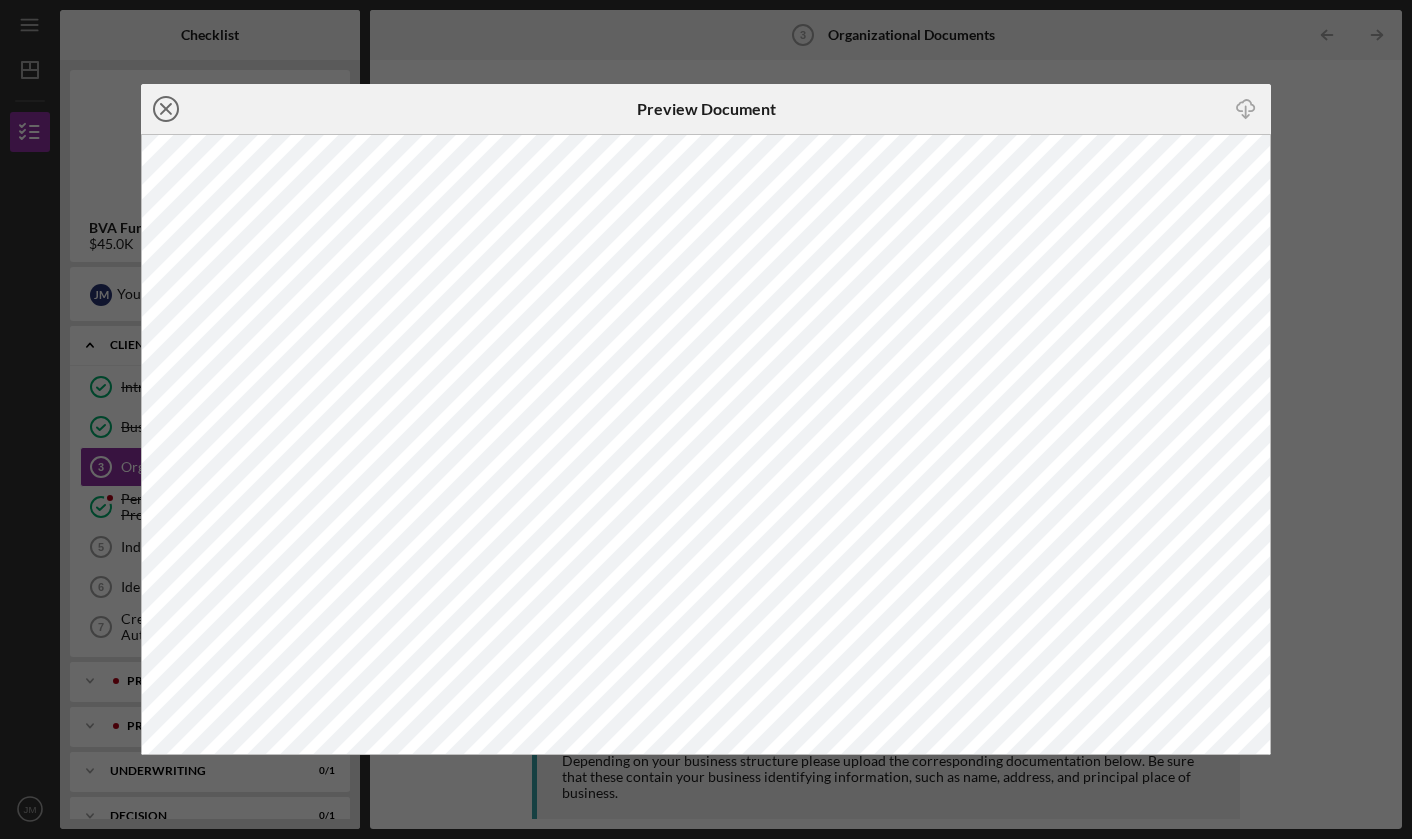 click 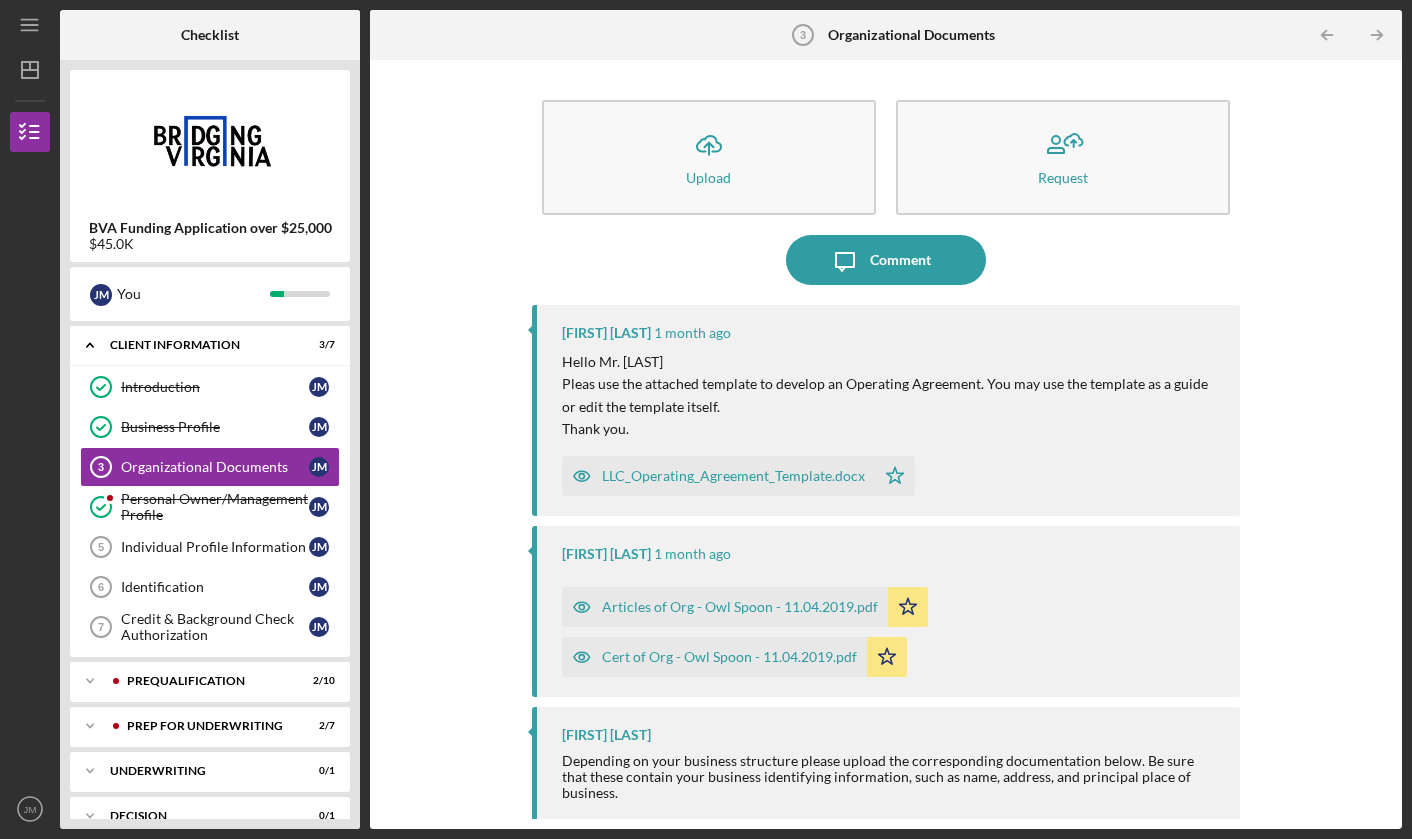 click on "Cert of Org - Owl Spoon  - 11.04.2019.pdf" at bounding box center [729, 657] 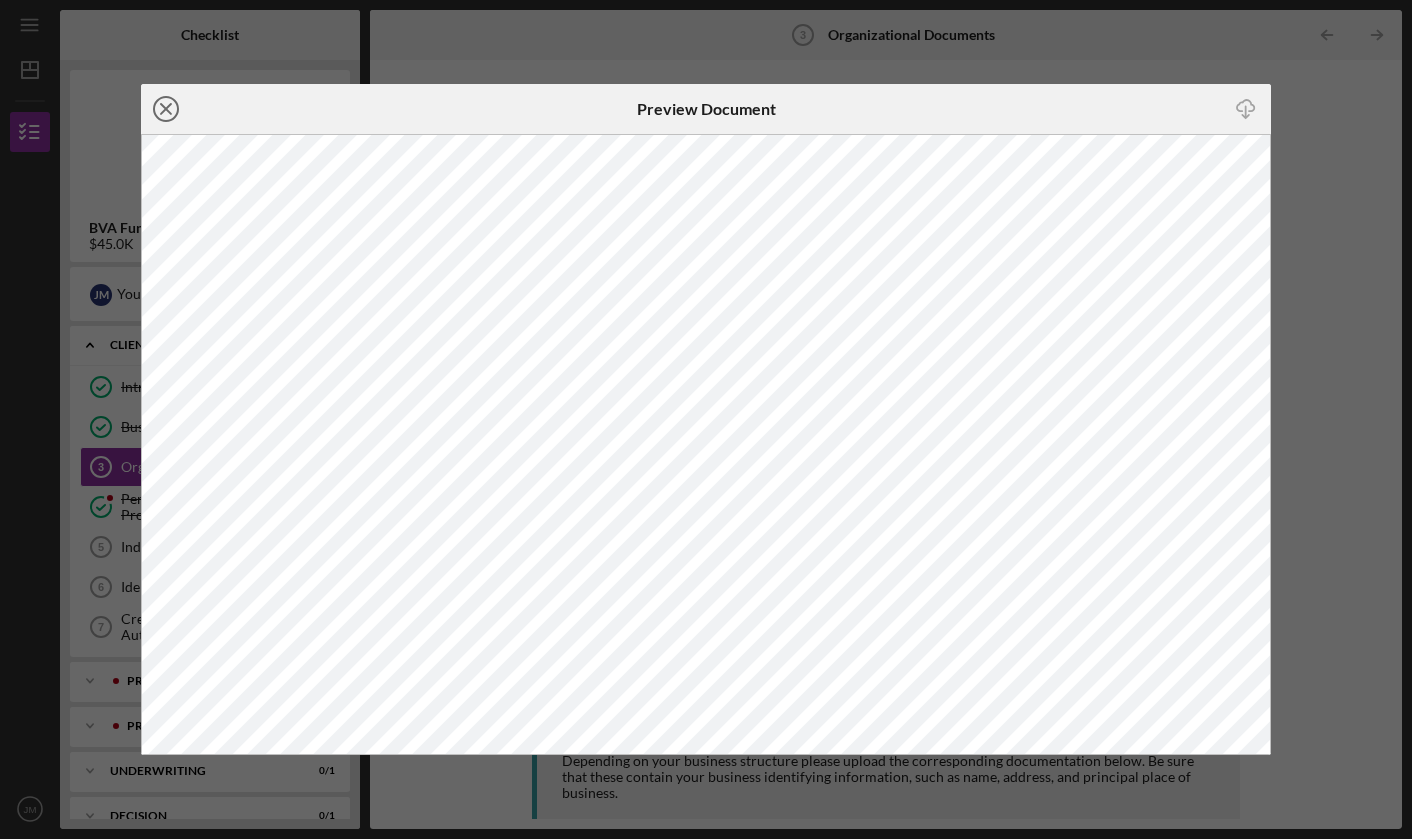 click on "Icon/Close" 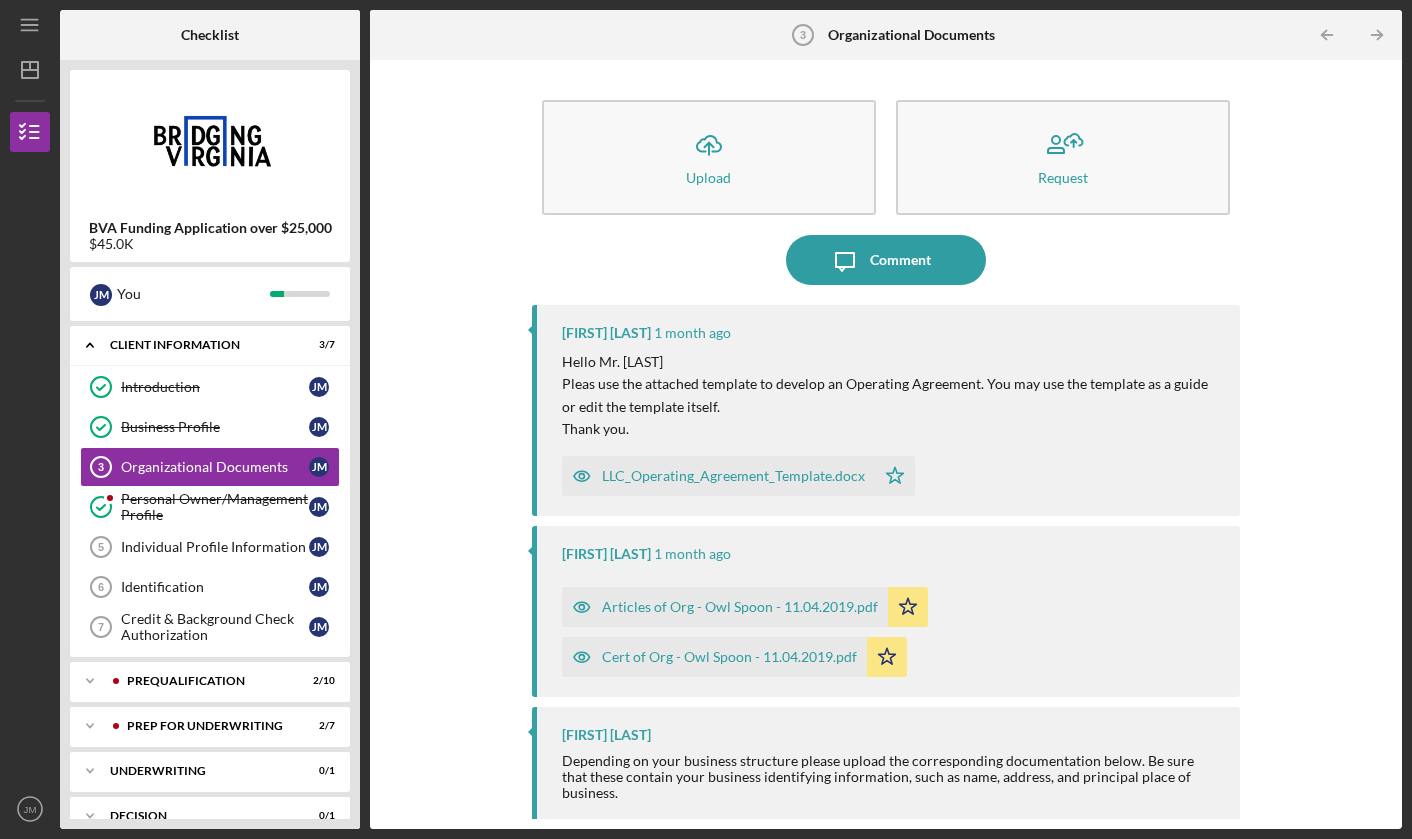 scroll, scrollTop: 0, scrollLeft: 0, axis: both 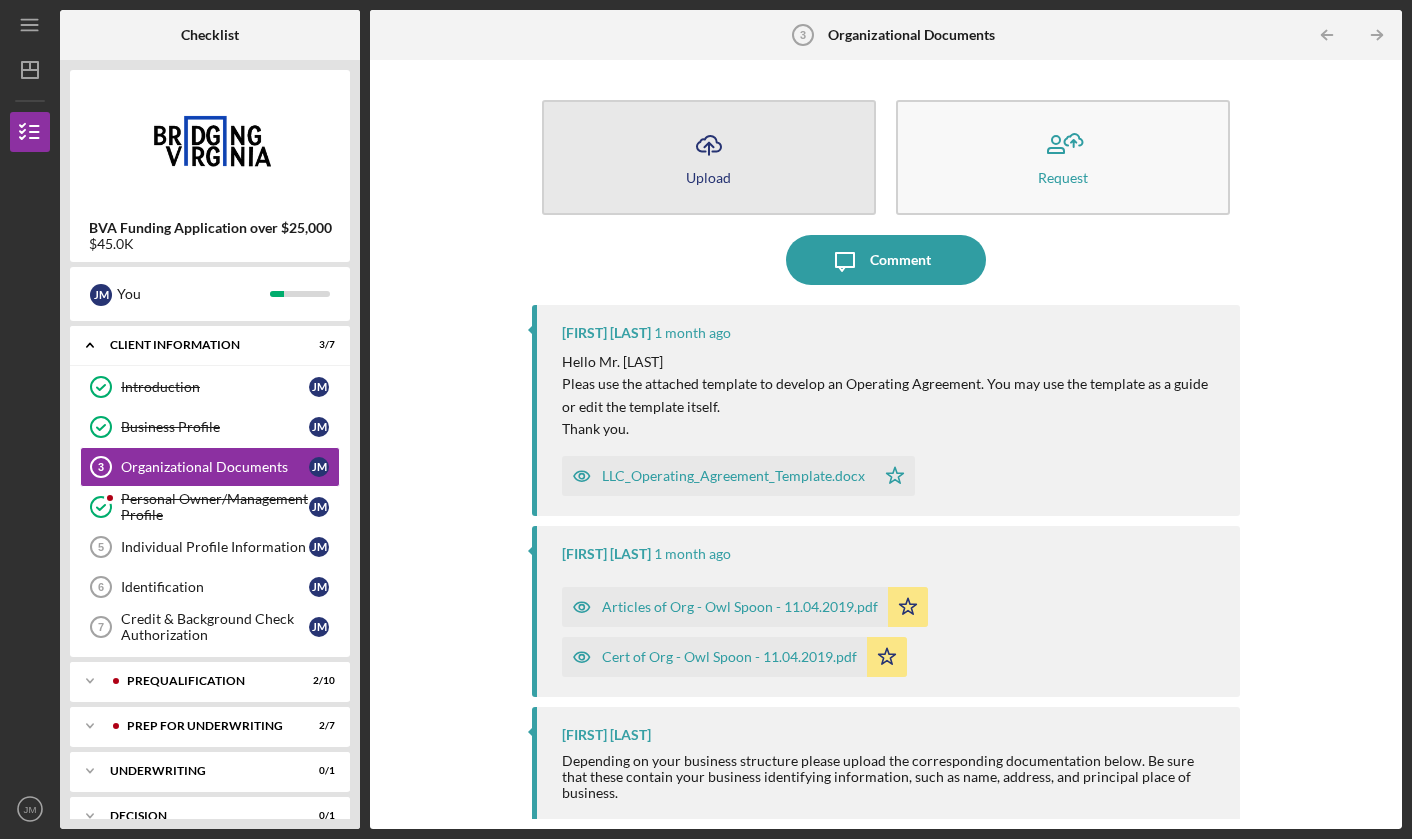 click on "Icon/Upload" 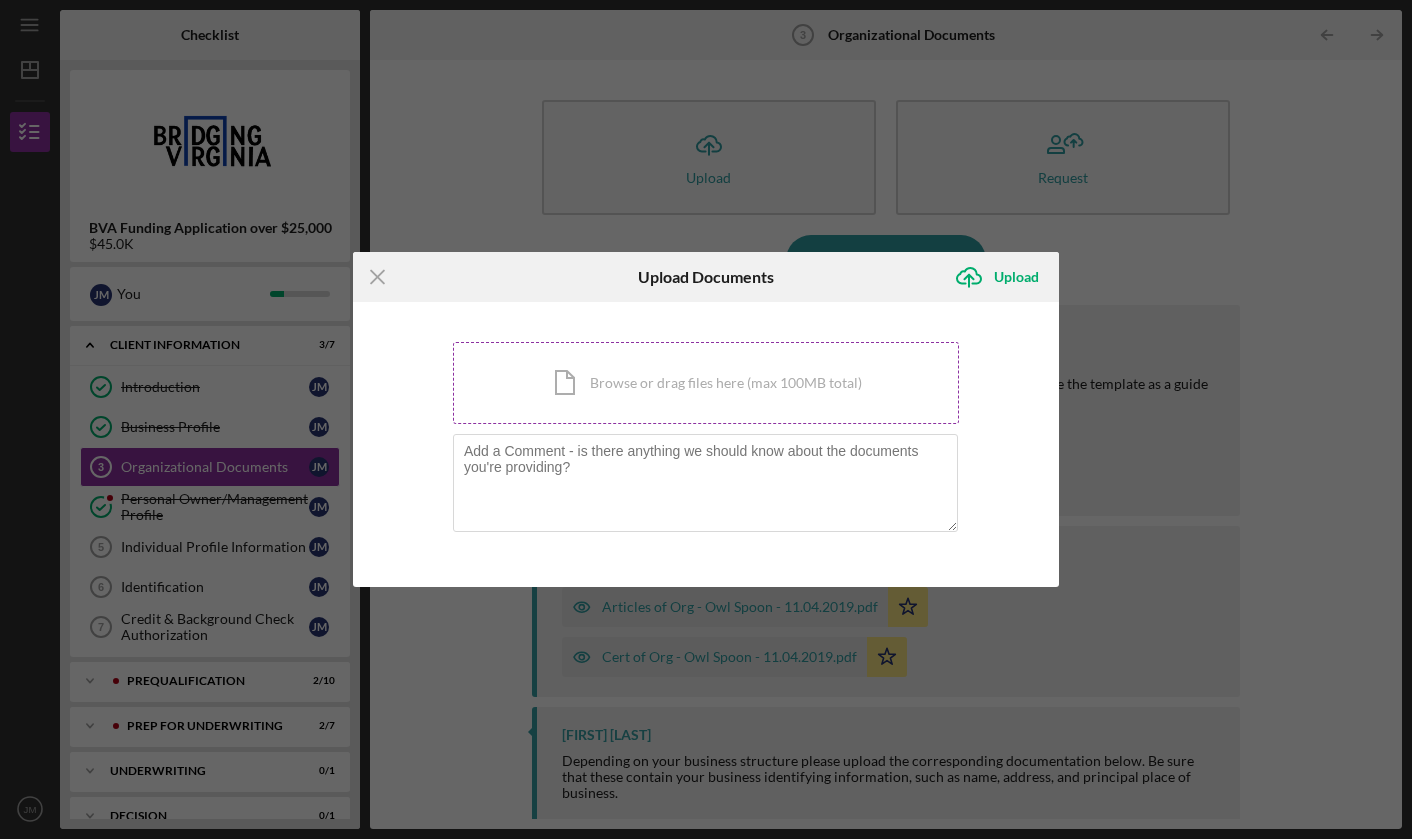 click on "Icon/Document Browse or drag files here (max 100MB total) Tap to choose files or take a photo" at bounding box center [706, 383] 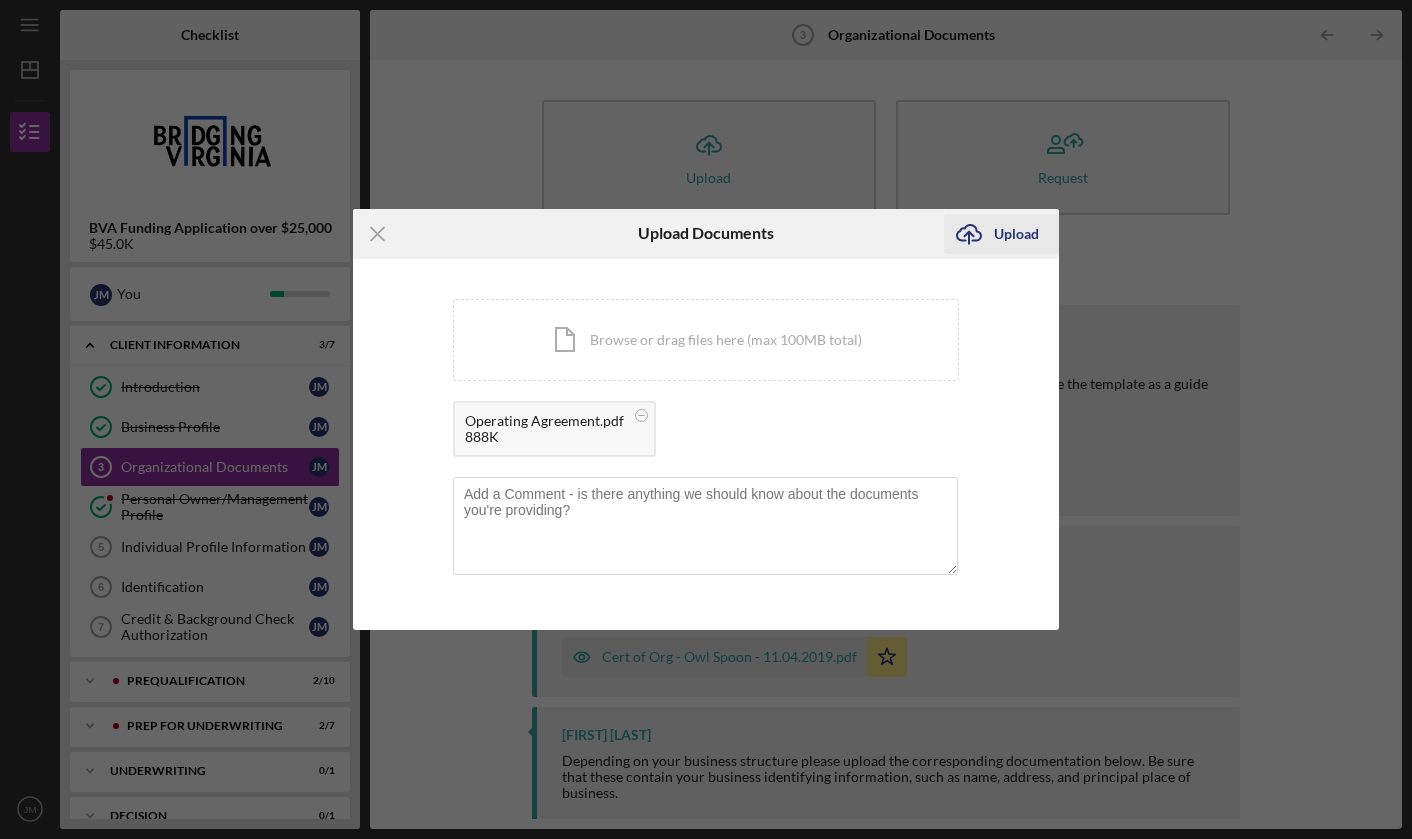 click on "Upload" at bounding box center [1016, 234] 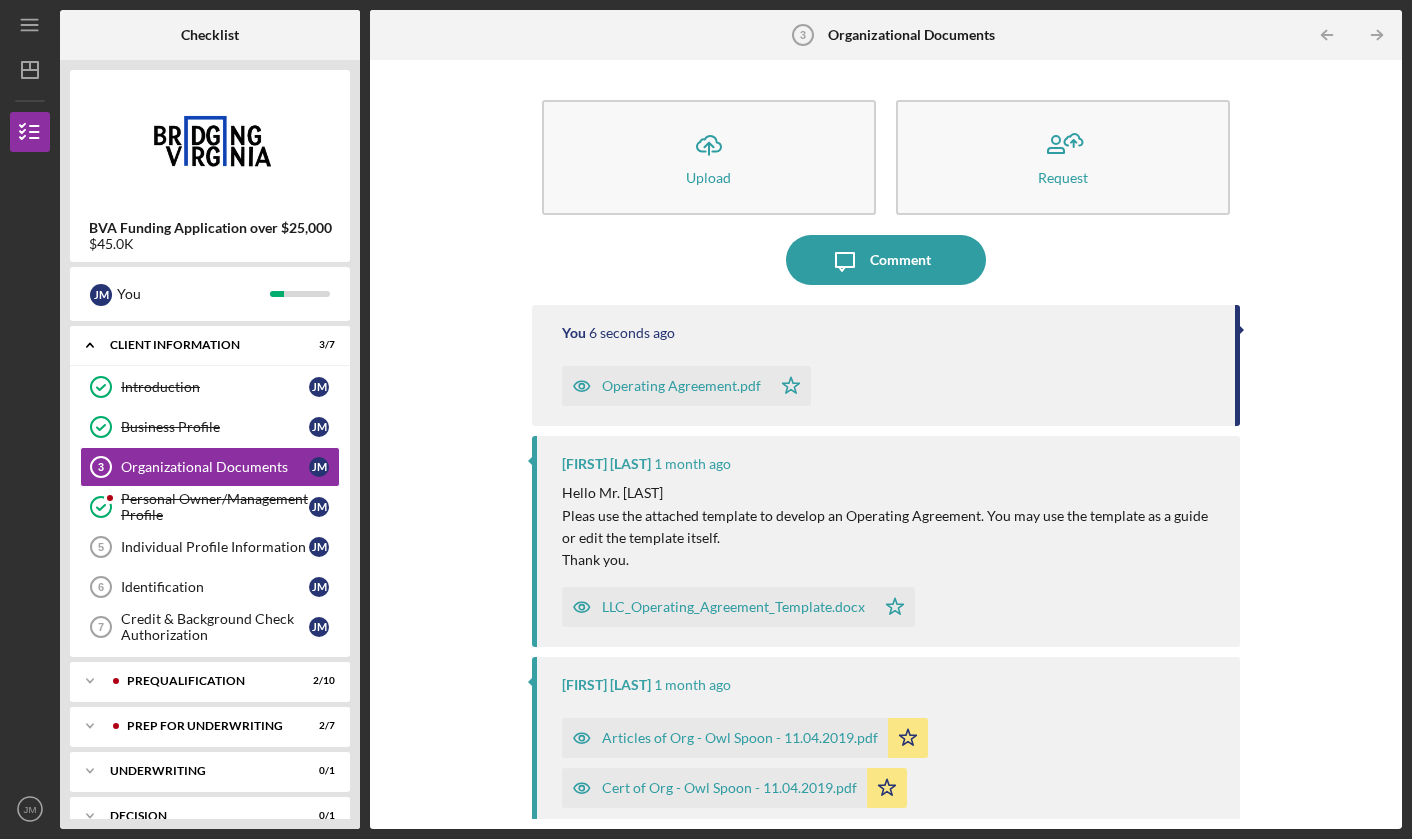 scroll, scrollTop: 0, scrollLeft: 0, axis: both 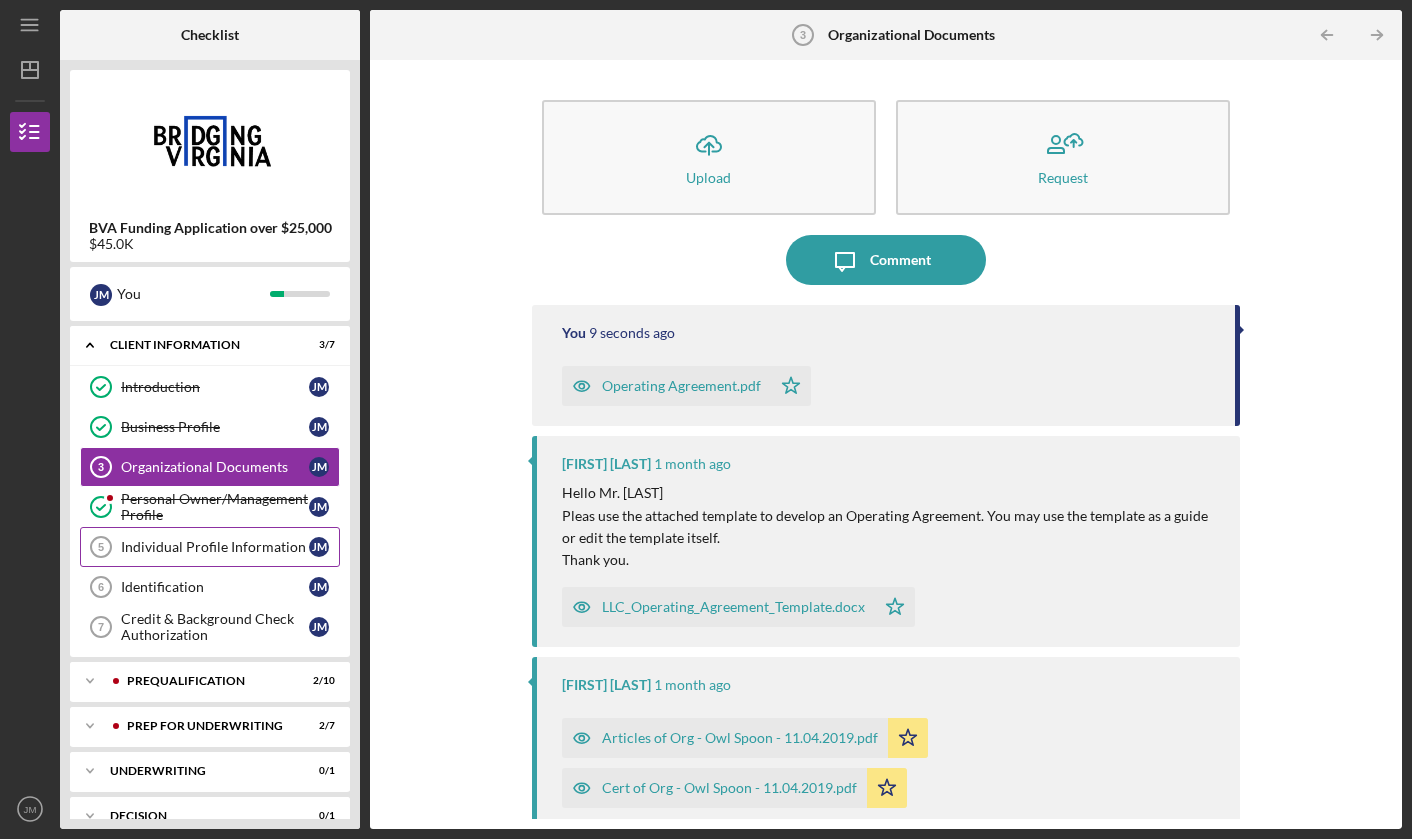 click on "Individual Profile Information" at bounding box center [215, 547] 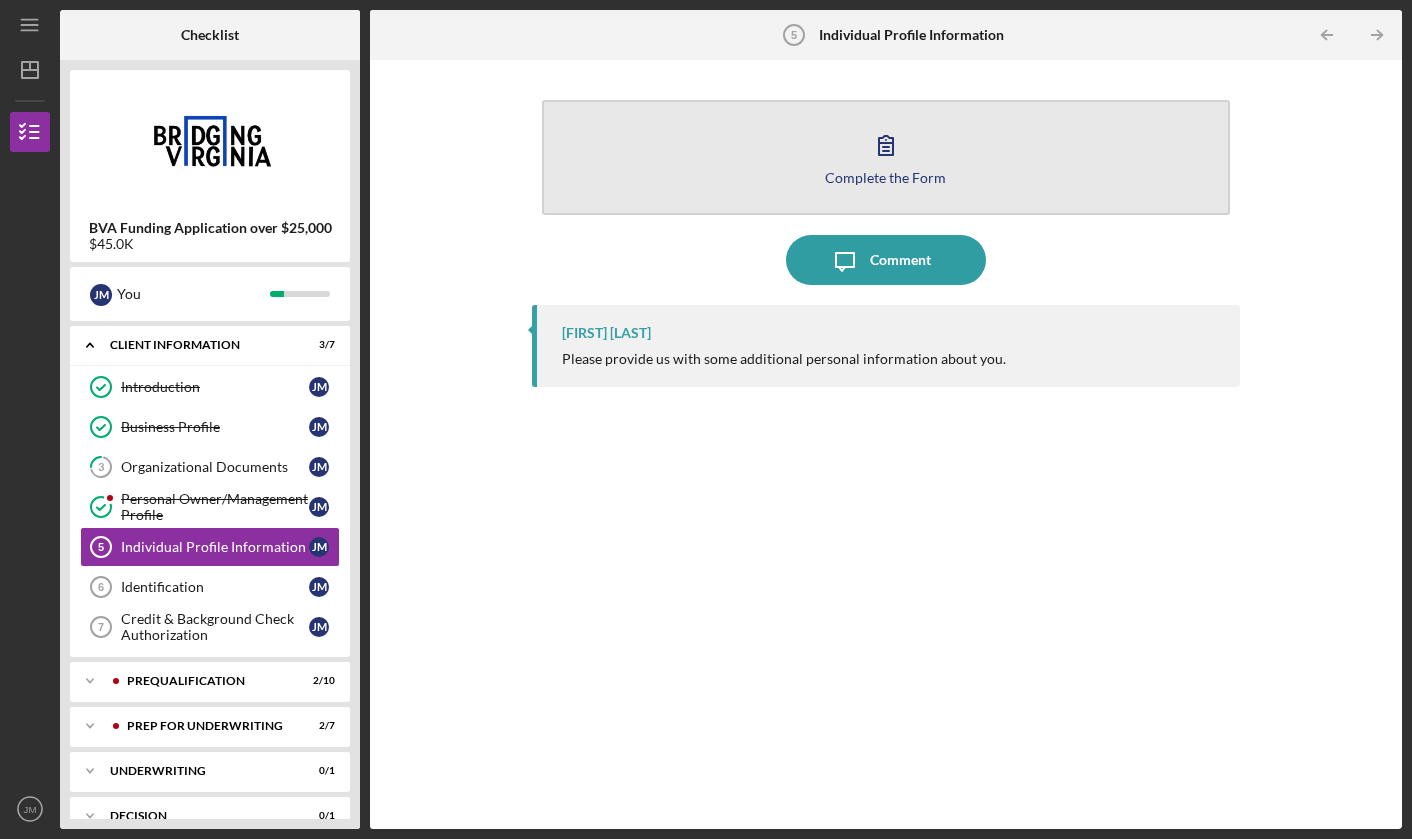 click on "Complete the Form" at bounding box center [885, 177] 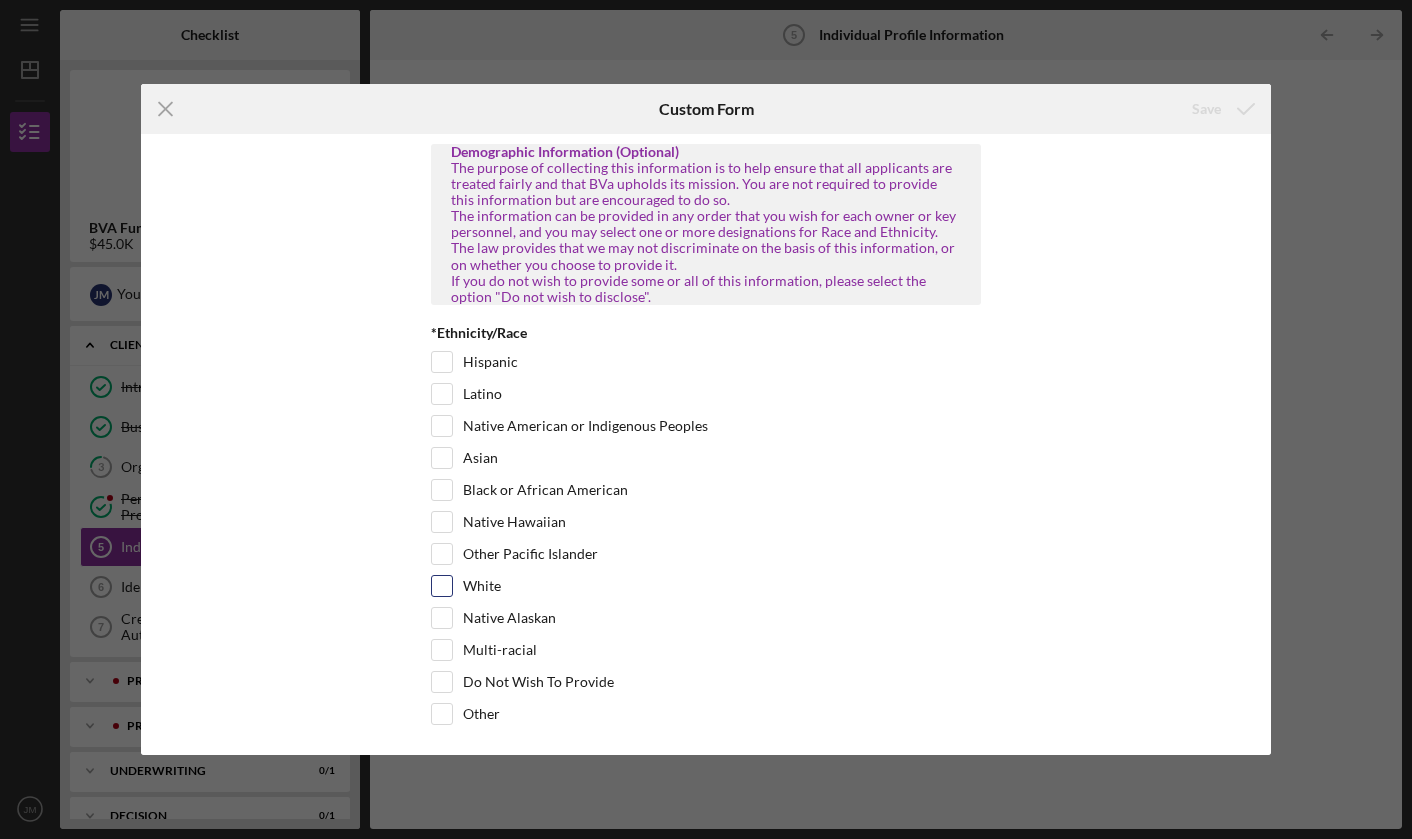 click on "White" at bounding box center (442, 586) 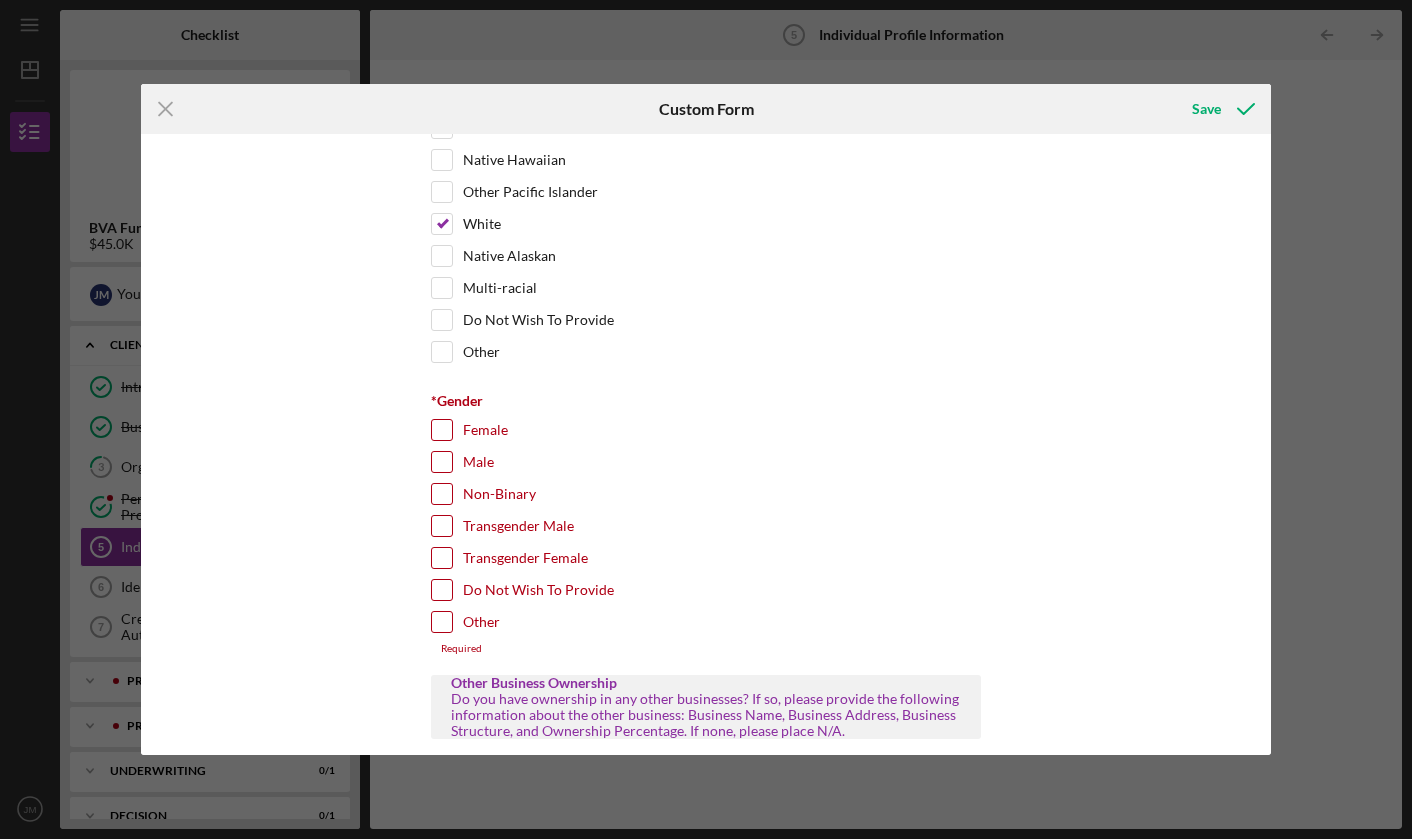 scroll, scrollTop: 364, scrollLeft: 0, axis: vertical 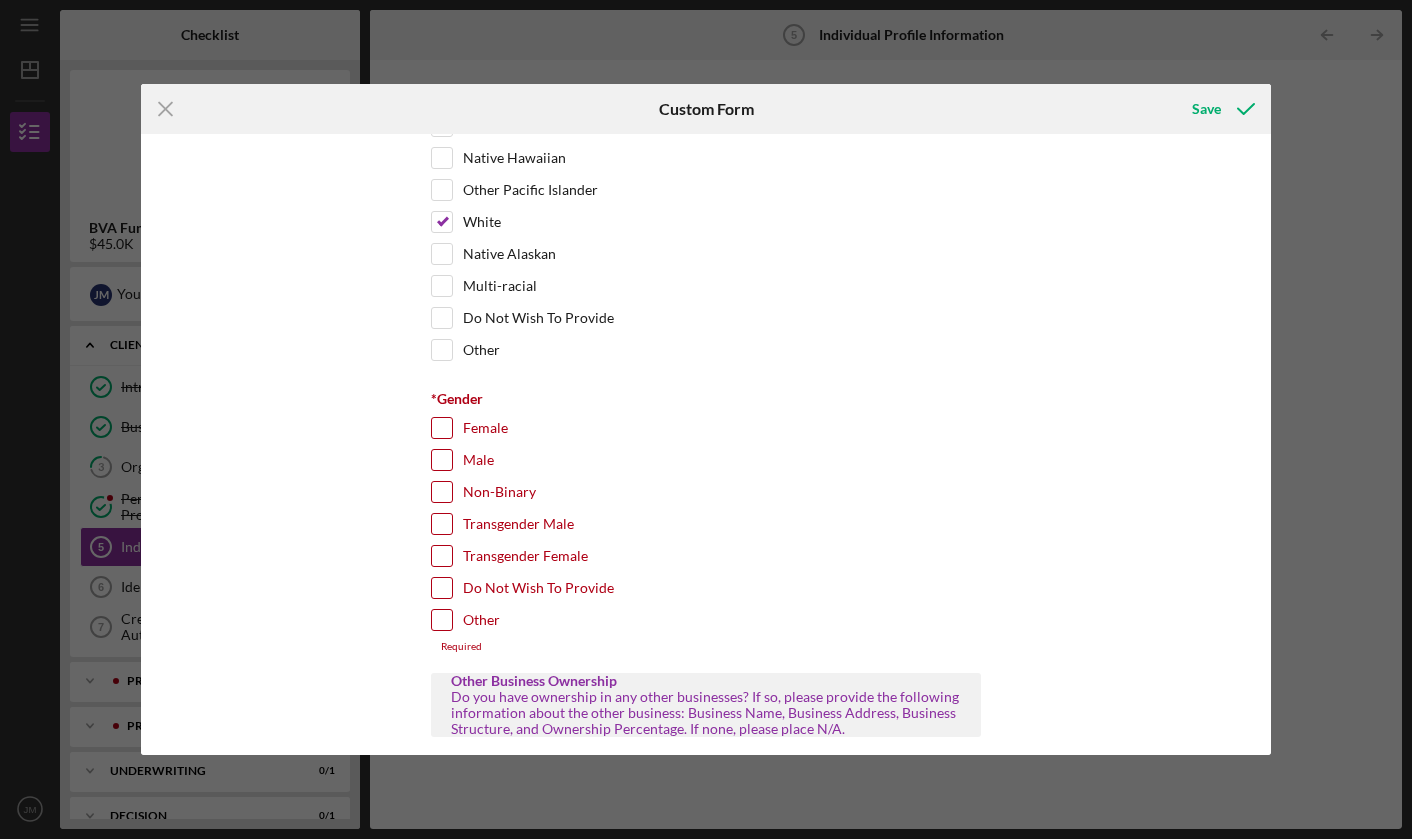 click on "Male" at bounding box center [442, 460] 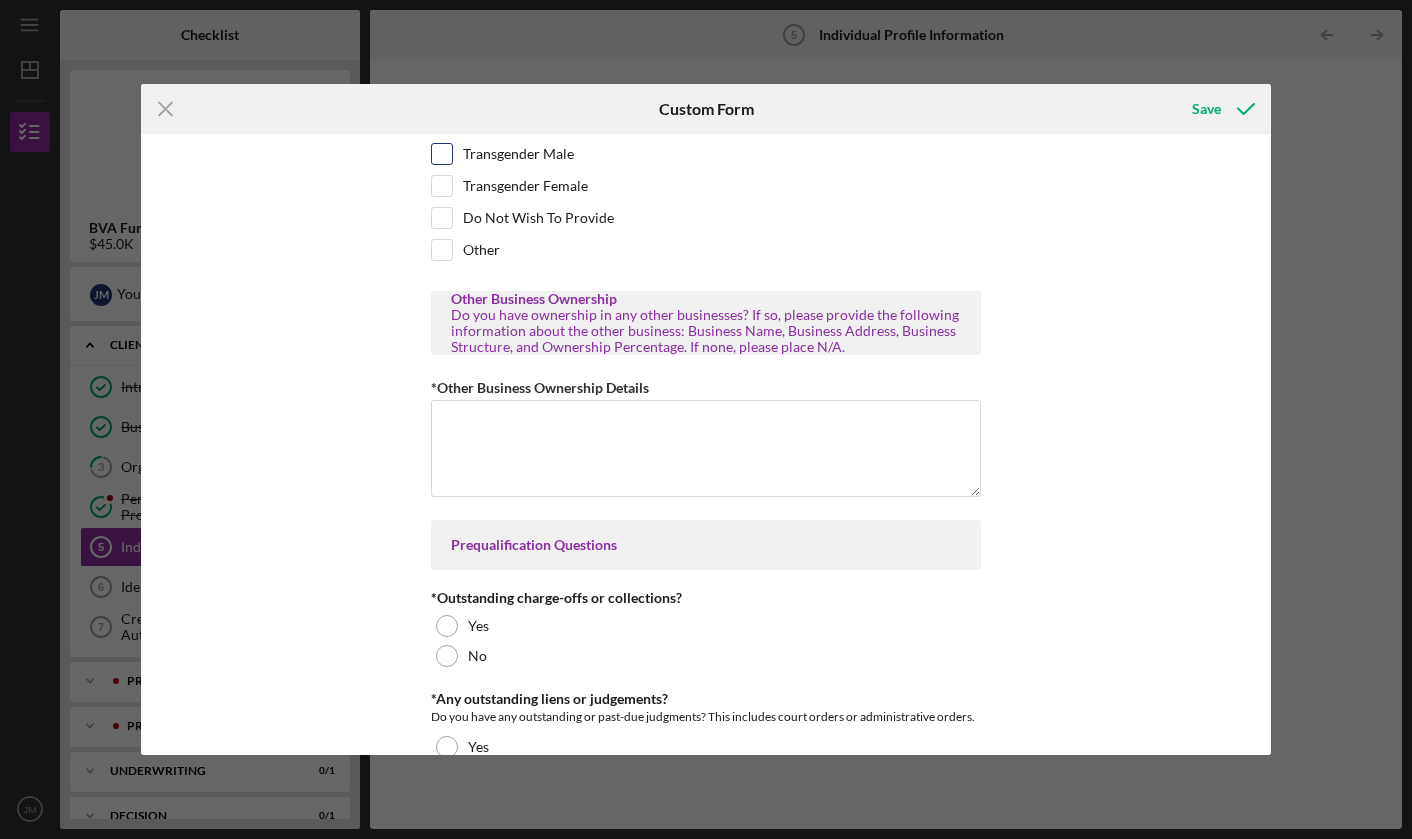 scroll, scrollTop: 743, scrollLeft: 0, axis: vertical 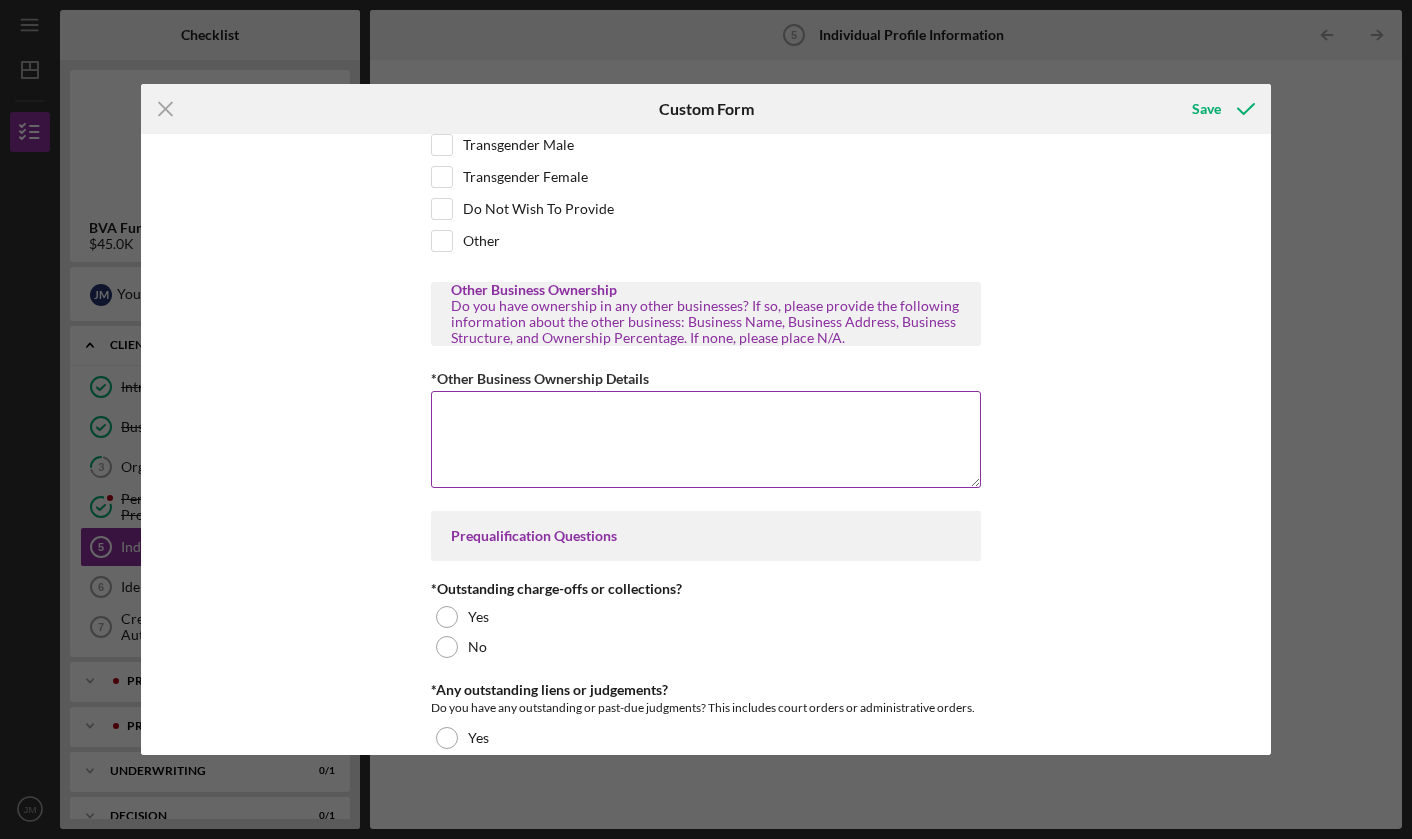 click on "*Other Business Ownership Details" at bounding box center [706, 439] 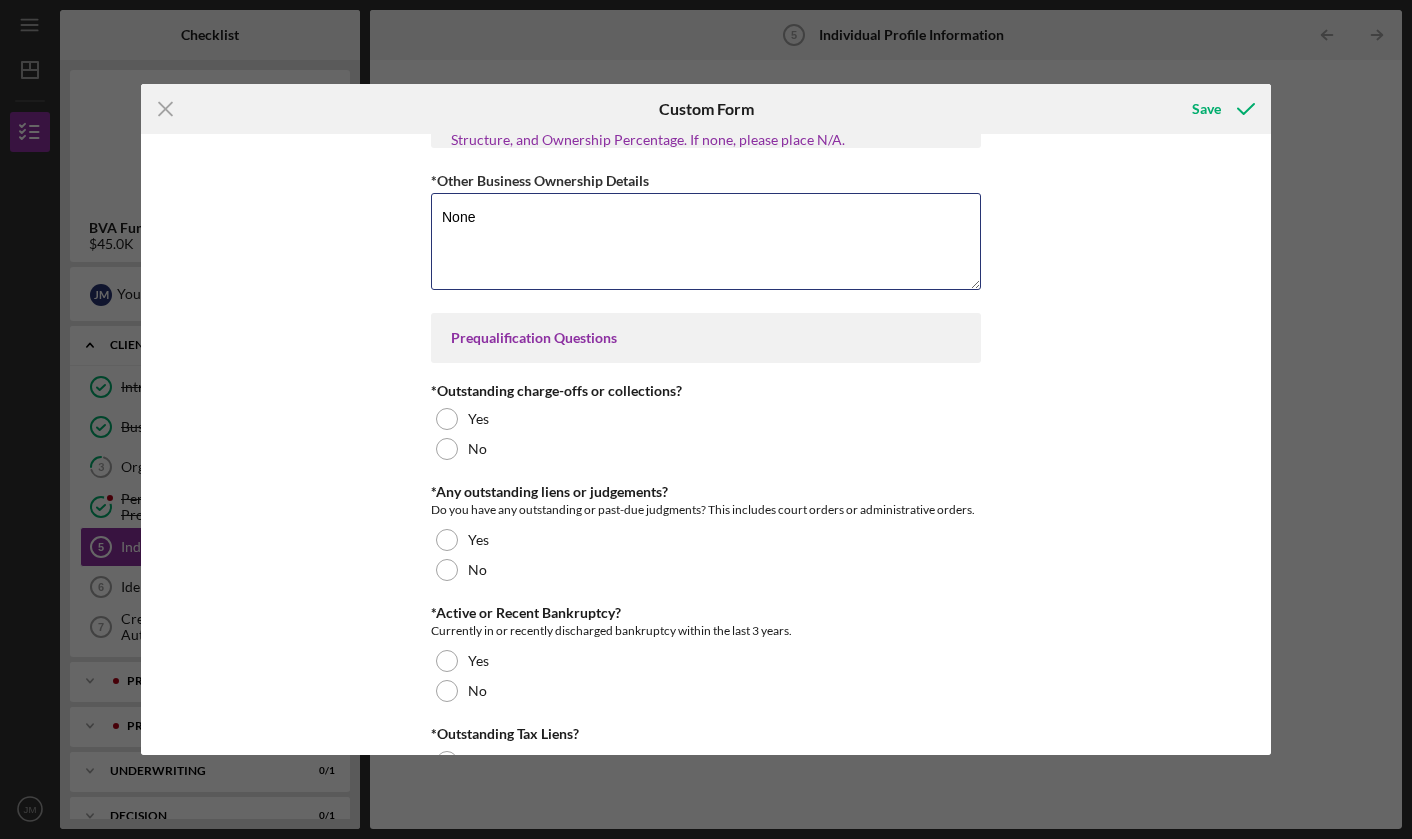 scroll, scrollTop: 943, scrollLeft: 0, axis: vertical 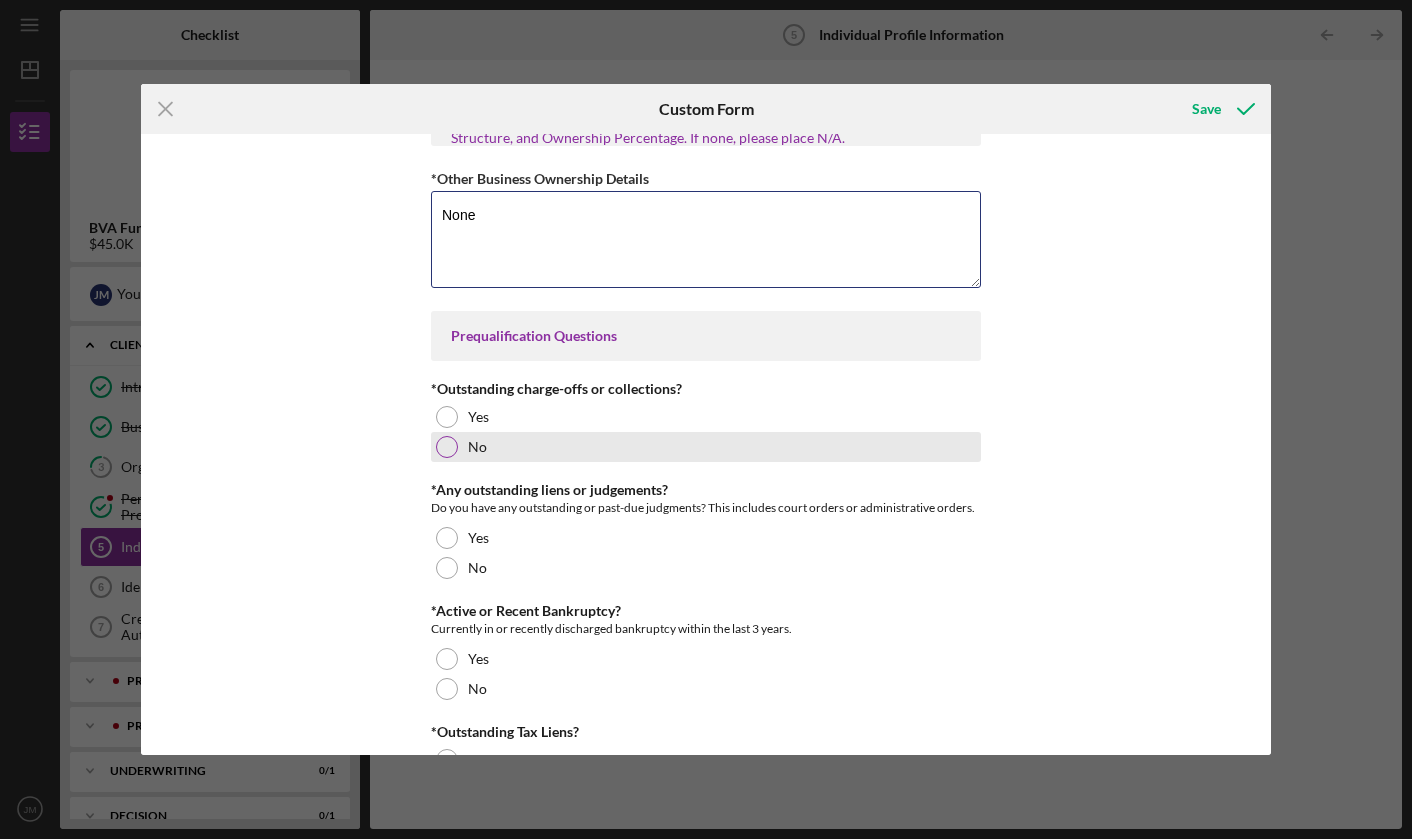 type on "None" 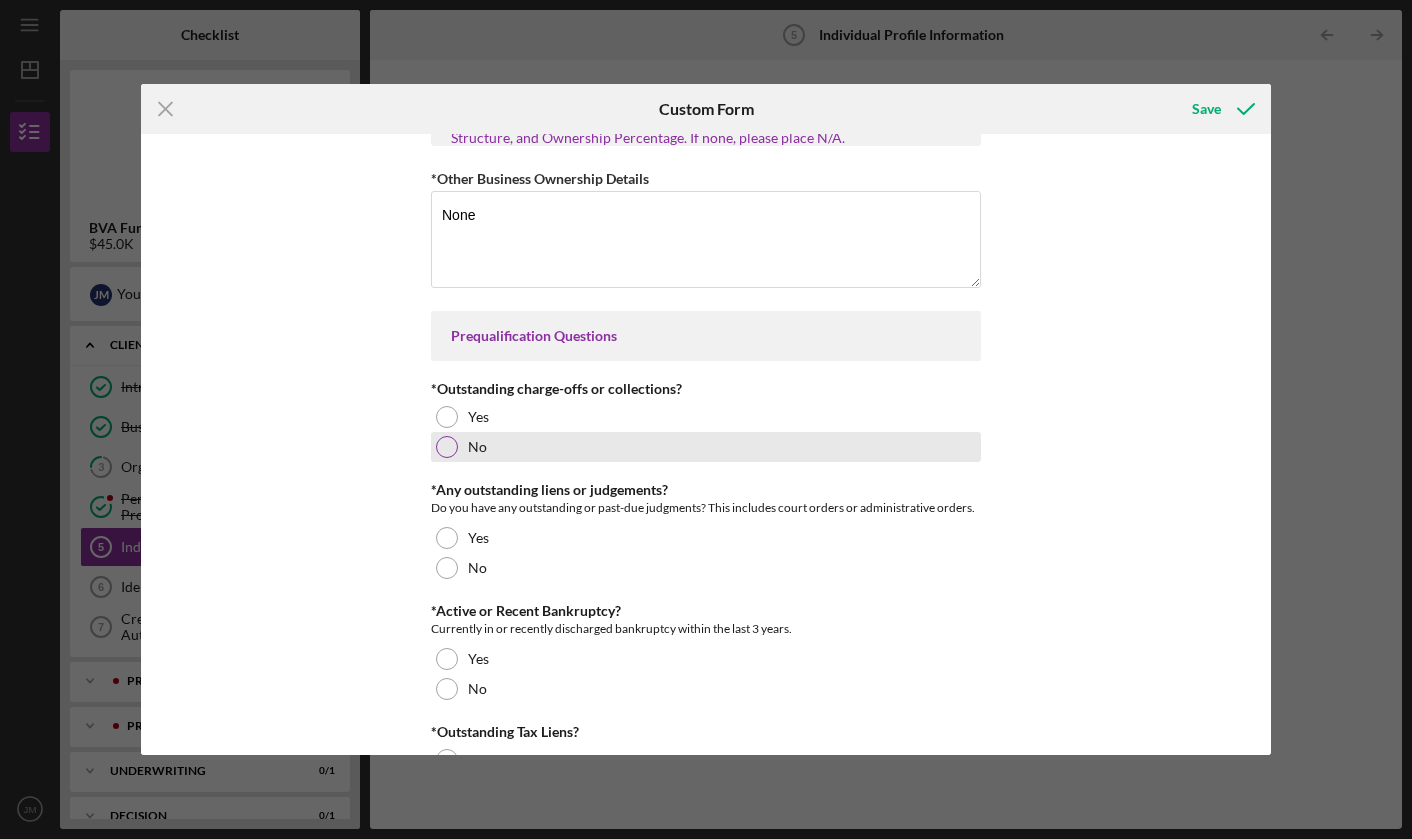 click at bounding box center [447, 447] 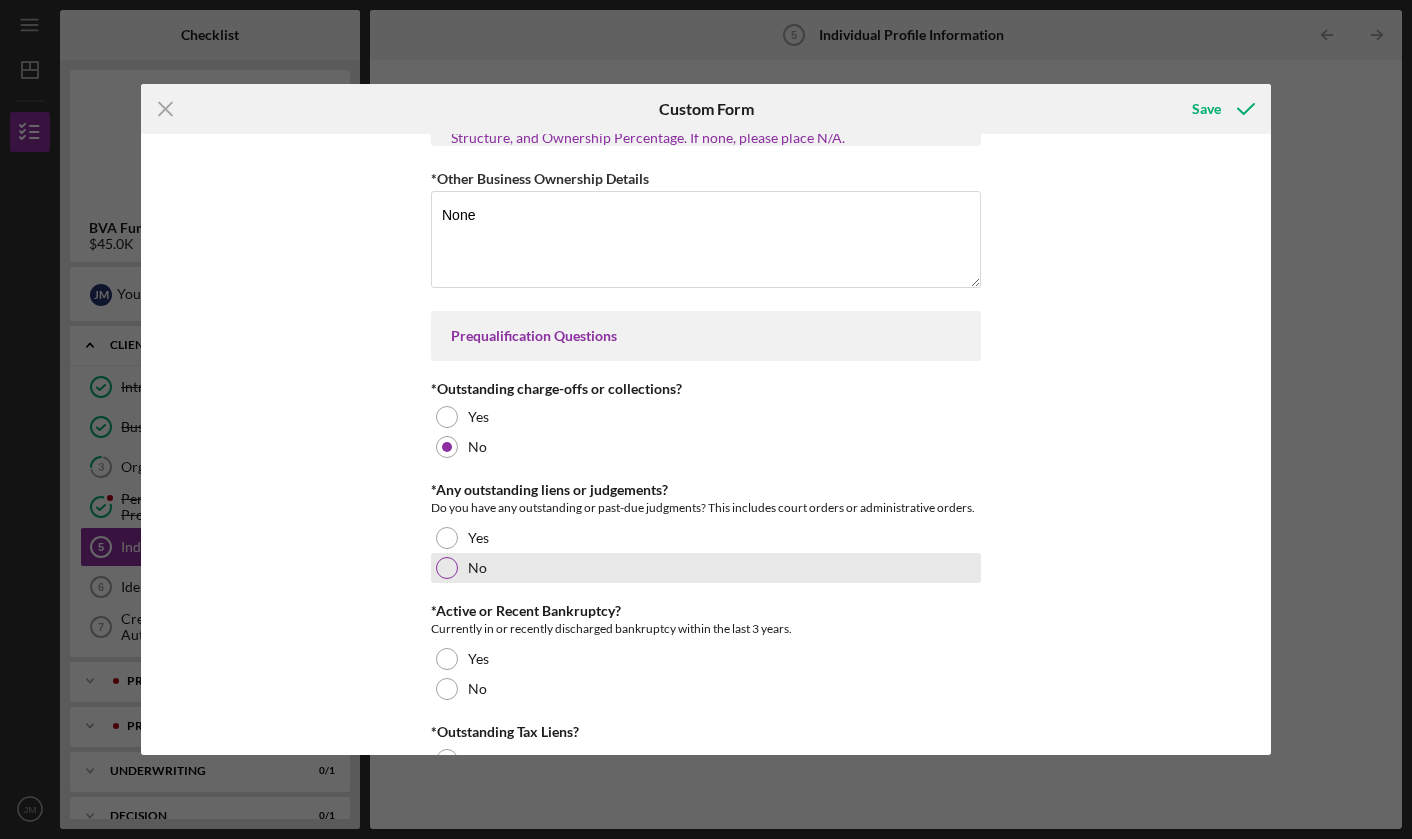 click at bounding box center (447, 568) 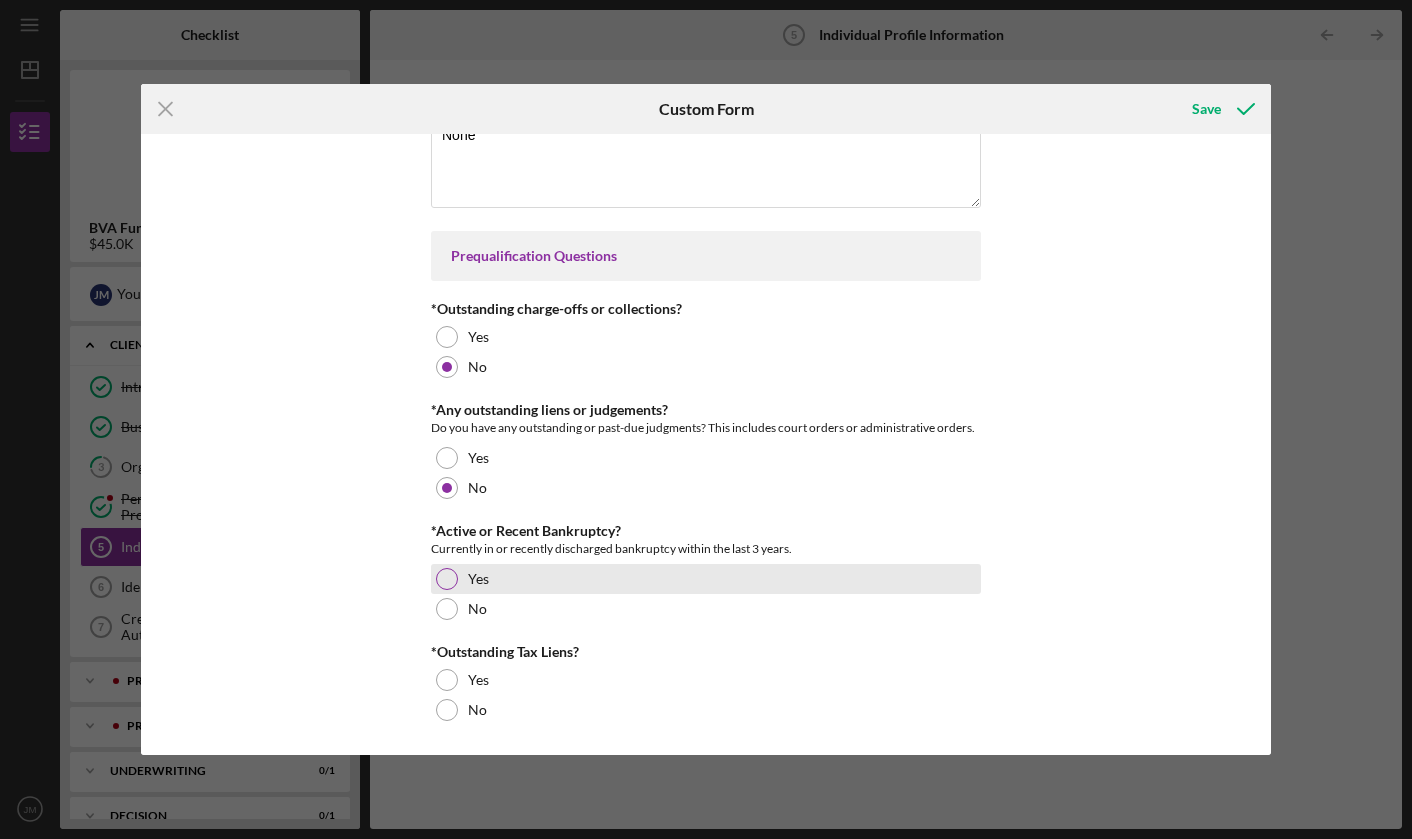 scroll, scrollTop: 1037, scrollLeft: 0, axis: vertical 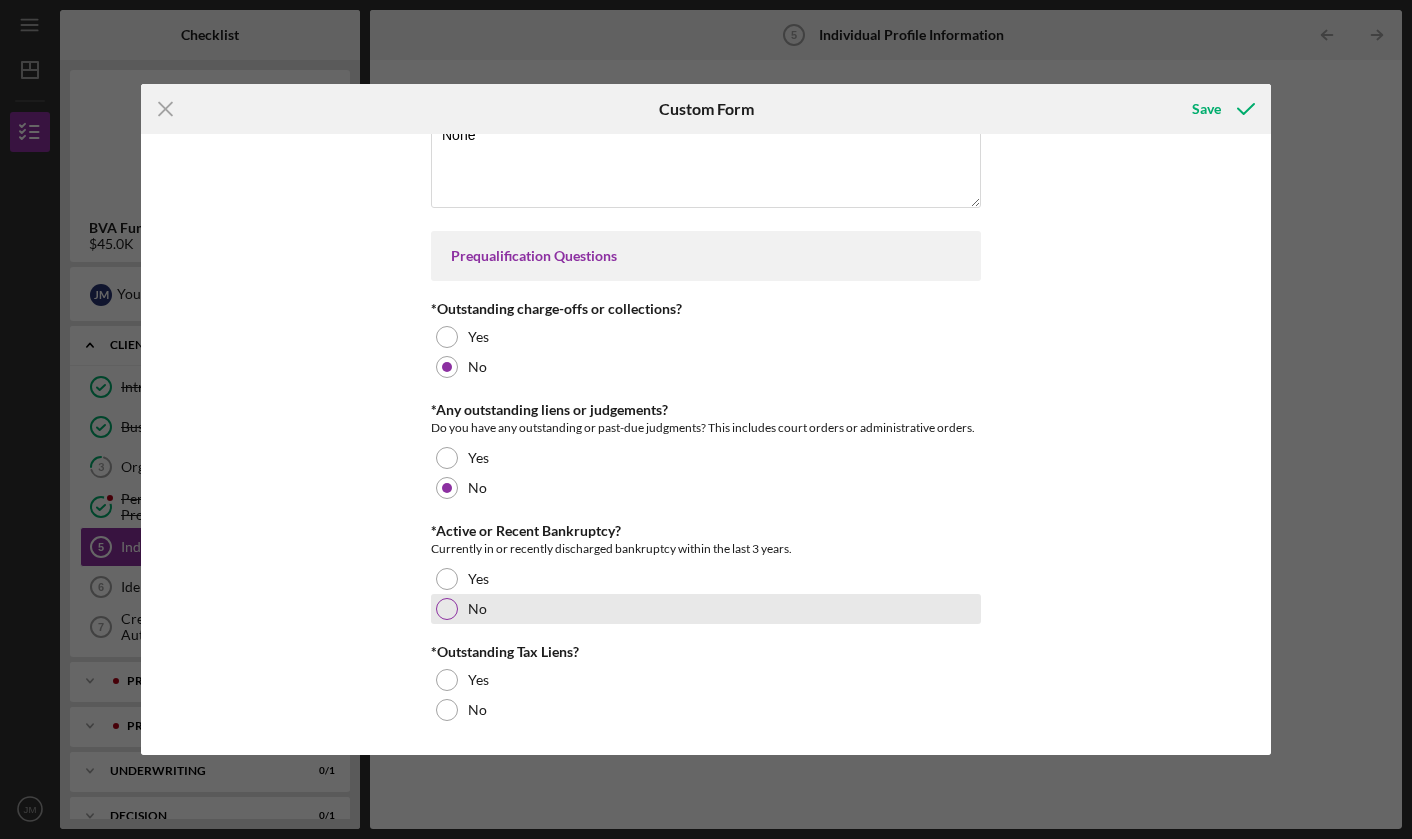 click at bounding box center [447, 609] 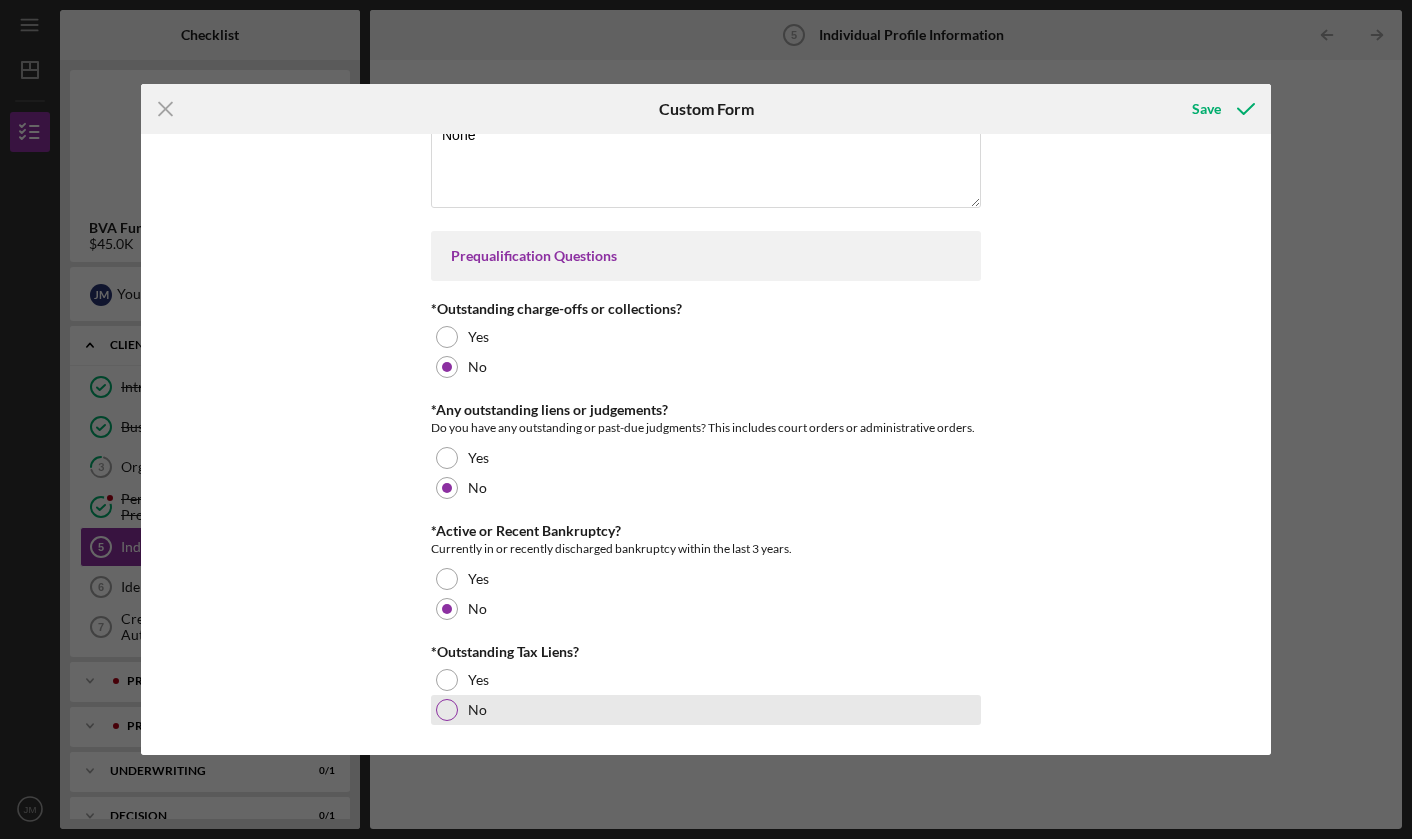 click at bounding box center (447, 710) 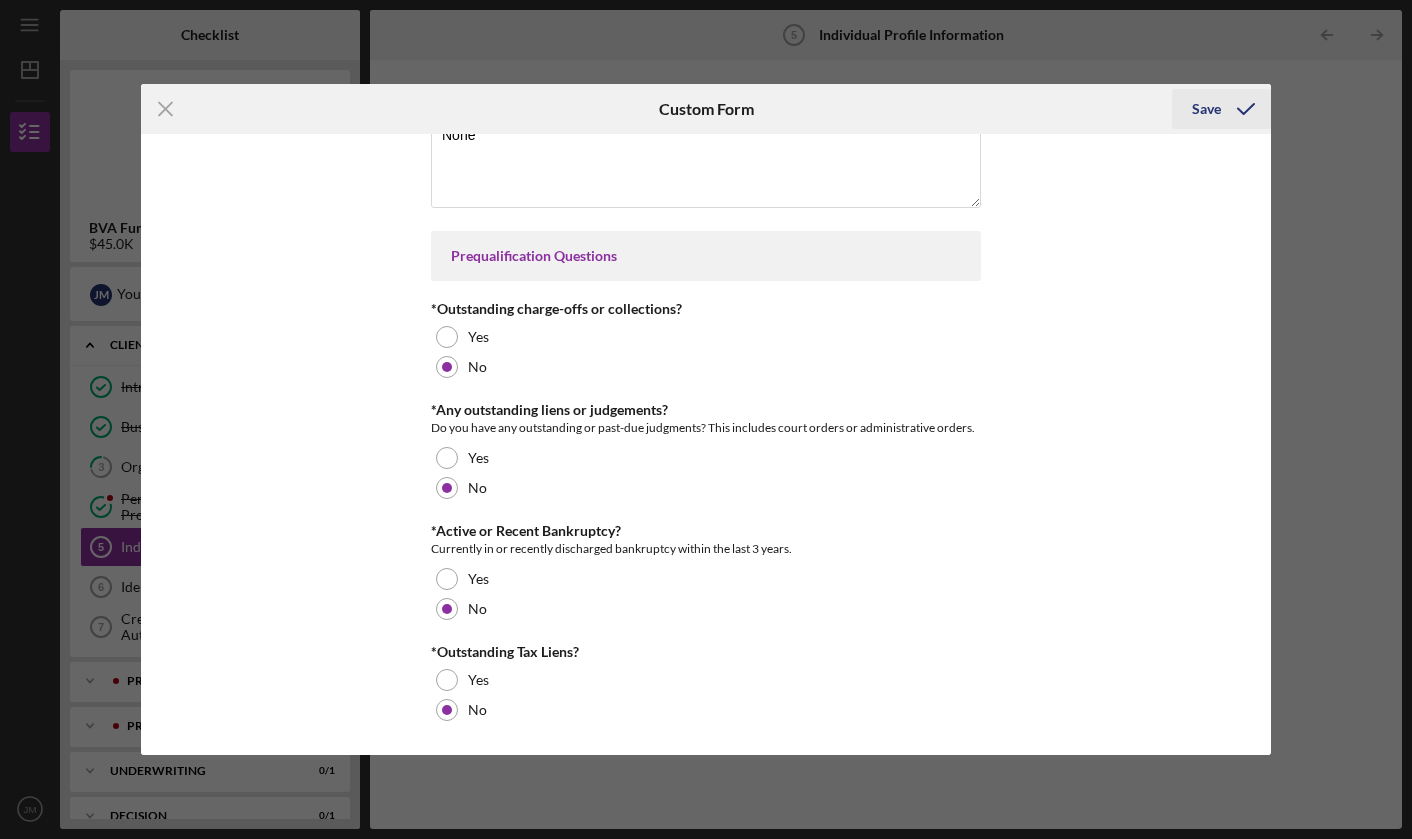 click on "Save" at bounding box center [1206, 109] 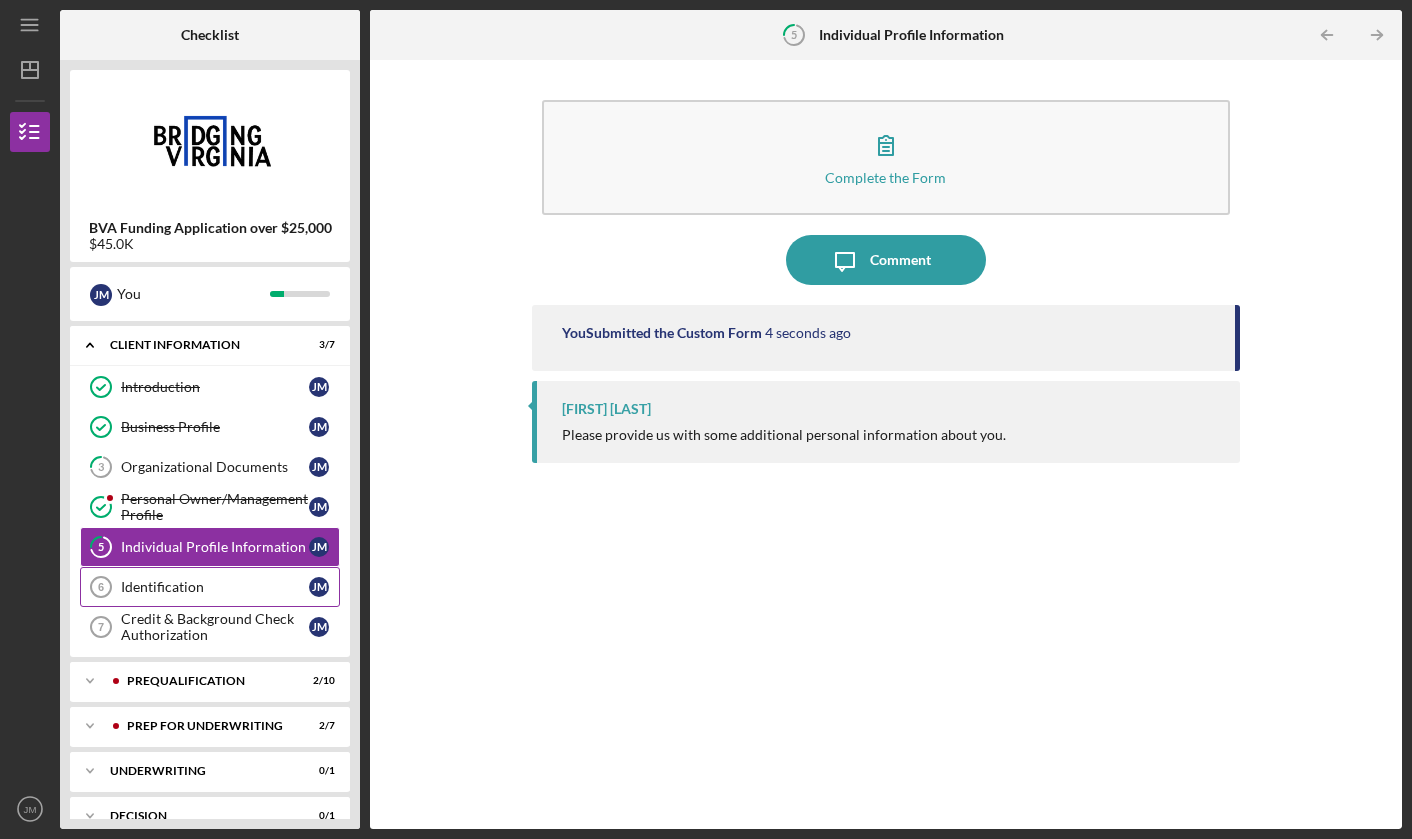 click on "Identification" at bounding box center [215, 587] 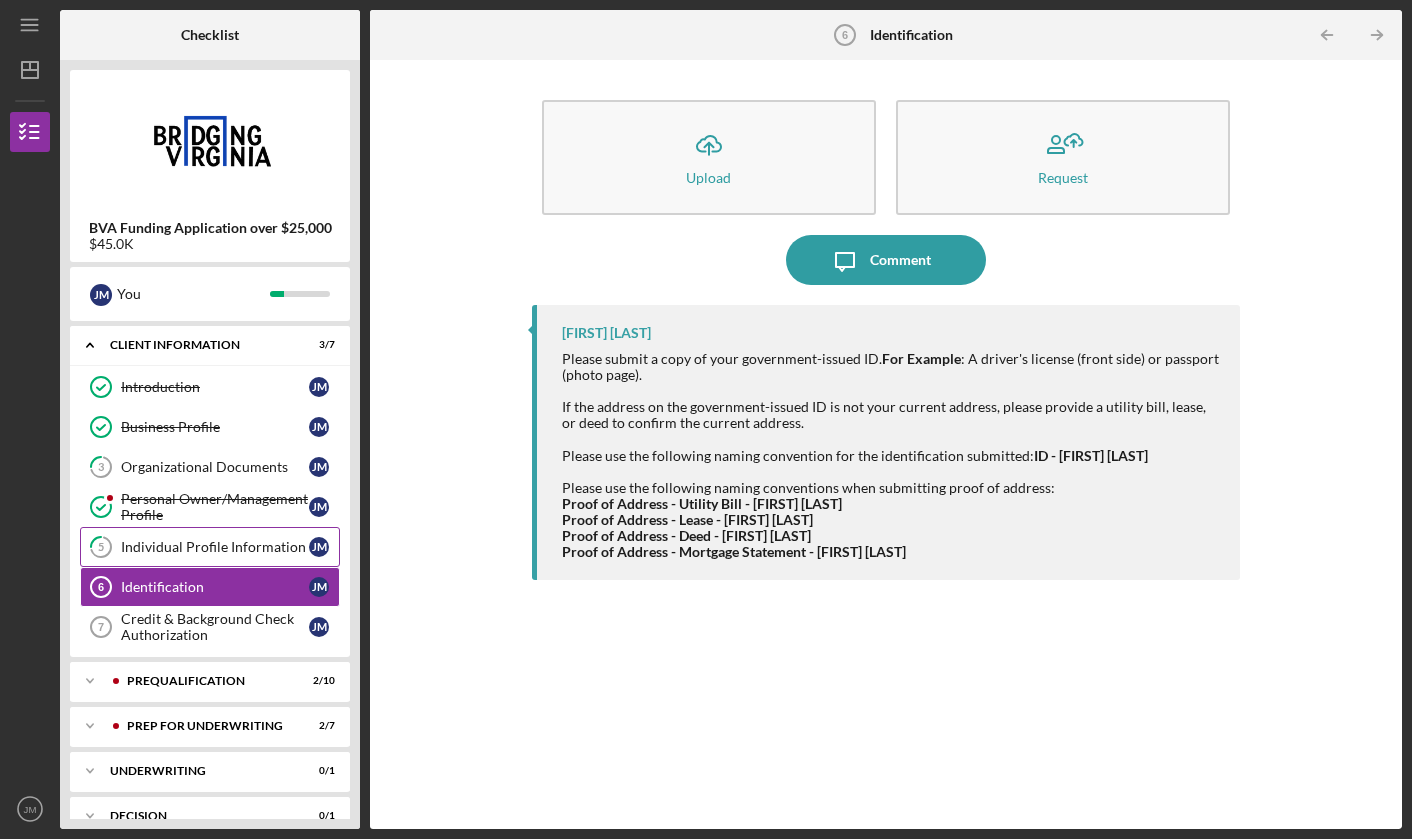 click on "Individual Profile Information" at bounding box center (215, 547) 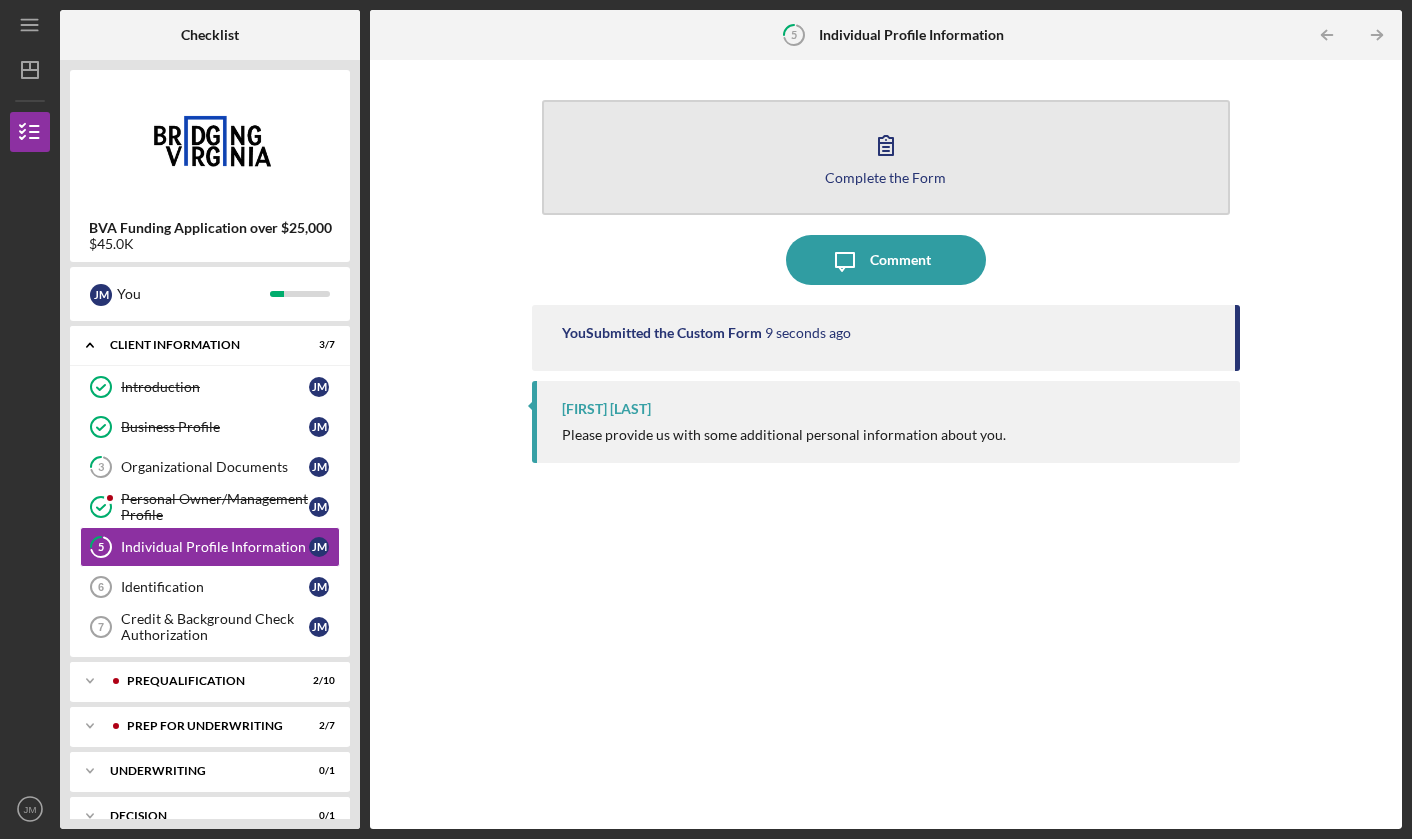 click on "Complete the Form" at bounding box center [885, 177] 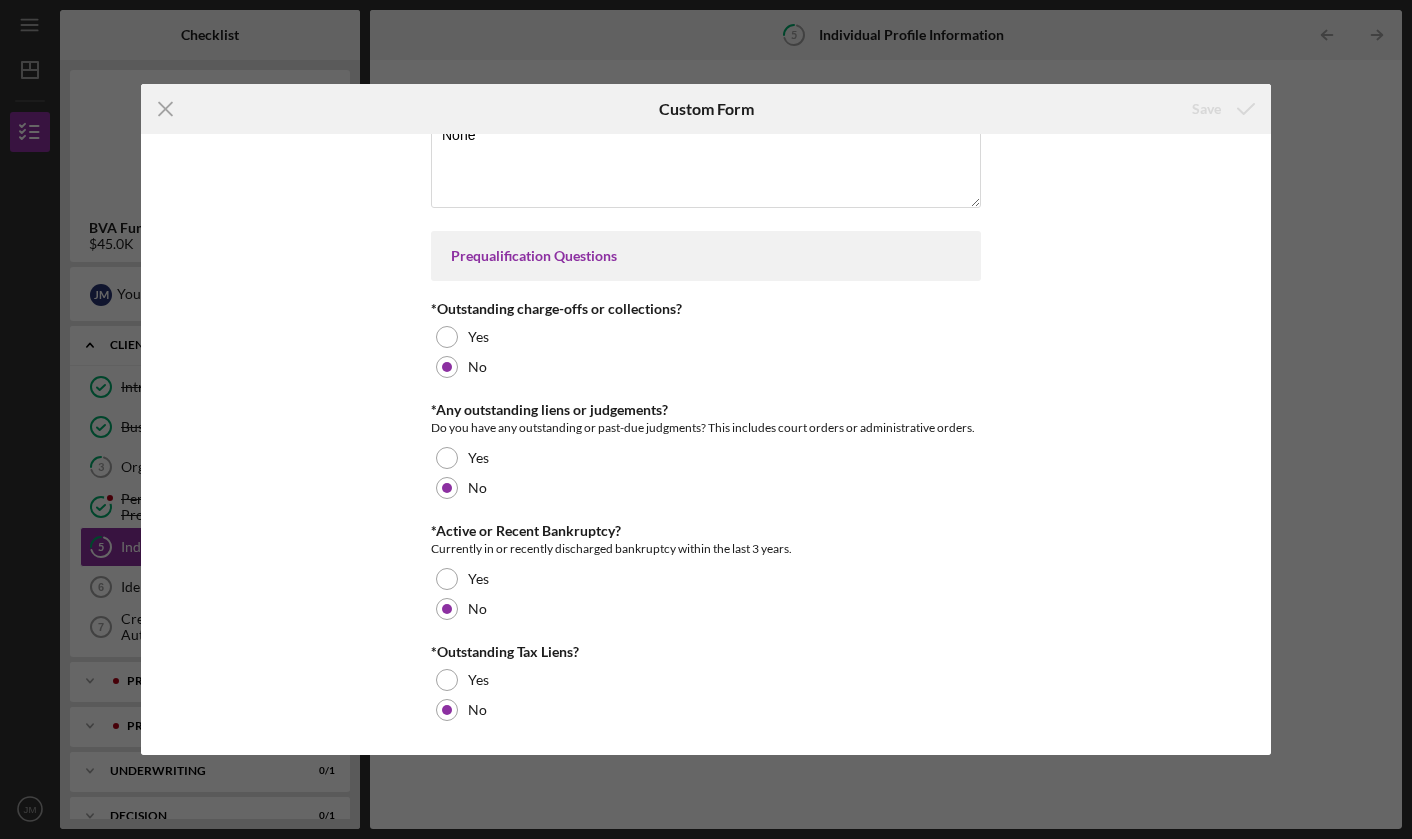 scroll, scrollTop: 1037, scrollLeft: 0, axis: vertical 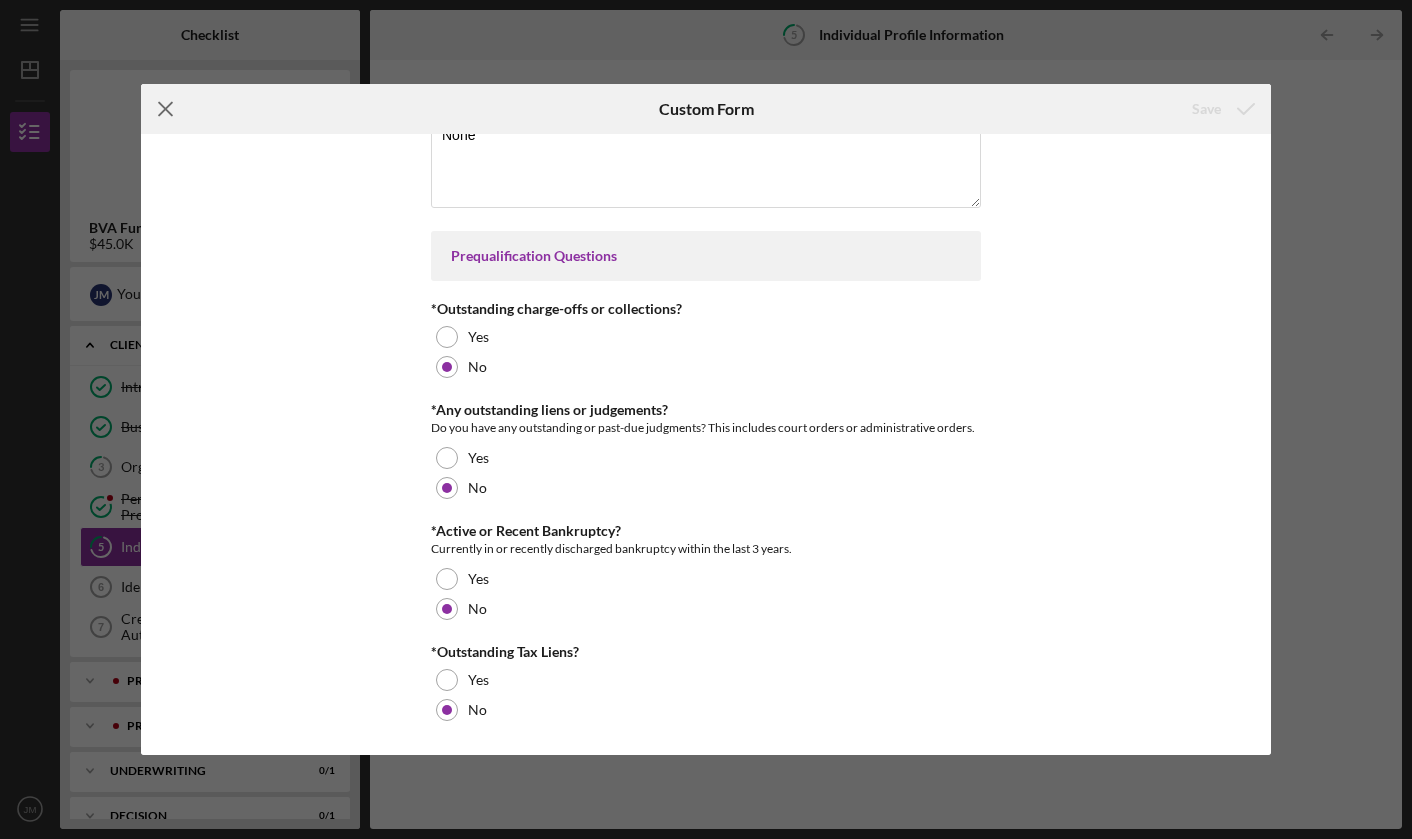 click on "Icon/Menu Close" 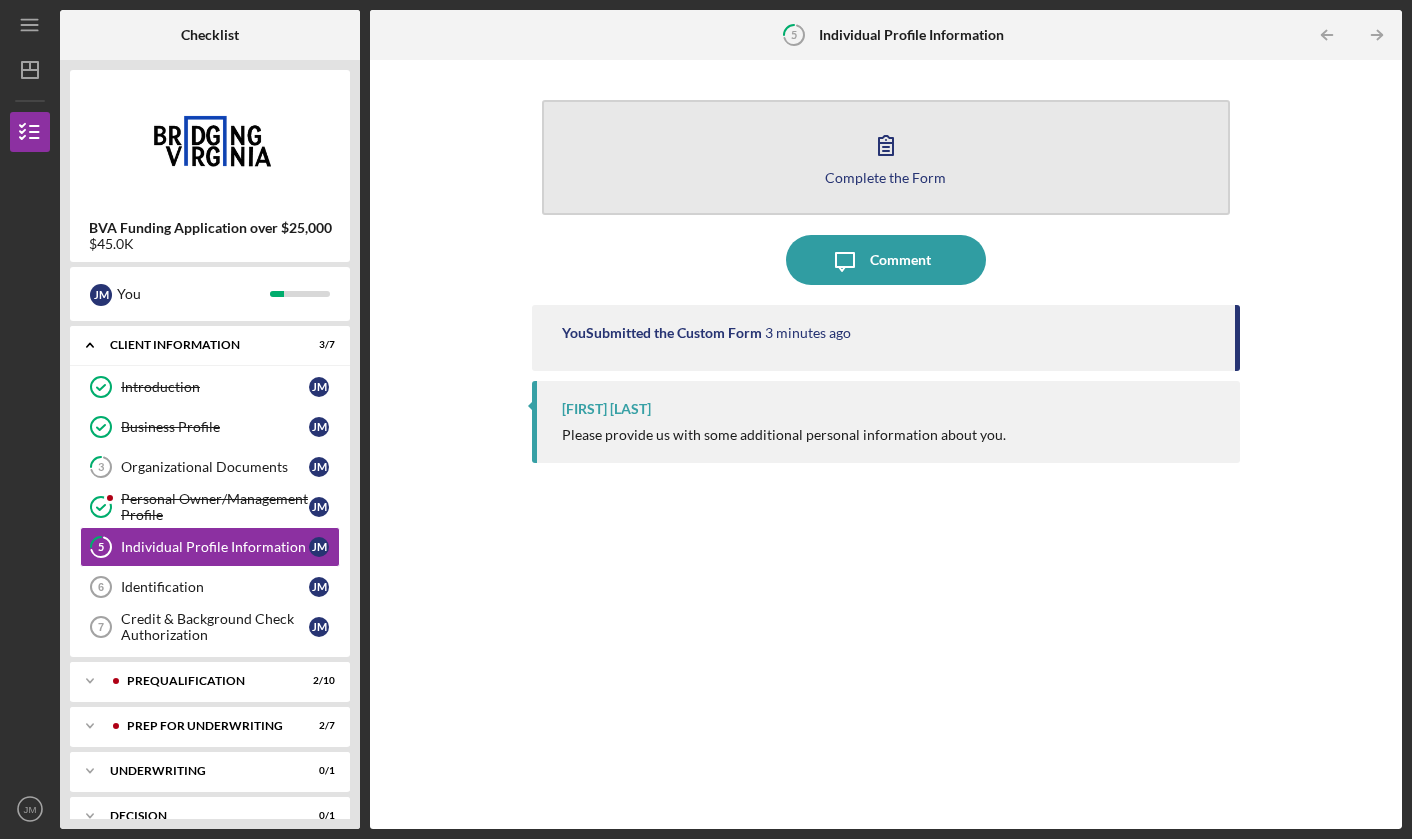 click on "Complete the Form" at bounding box center (885, 177) 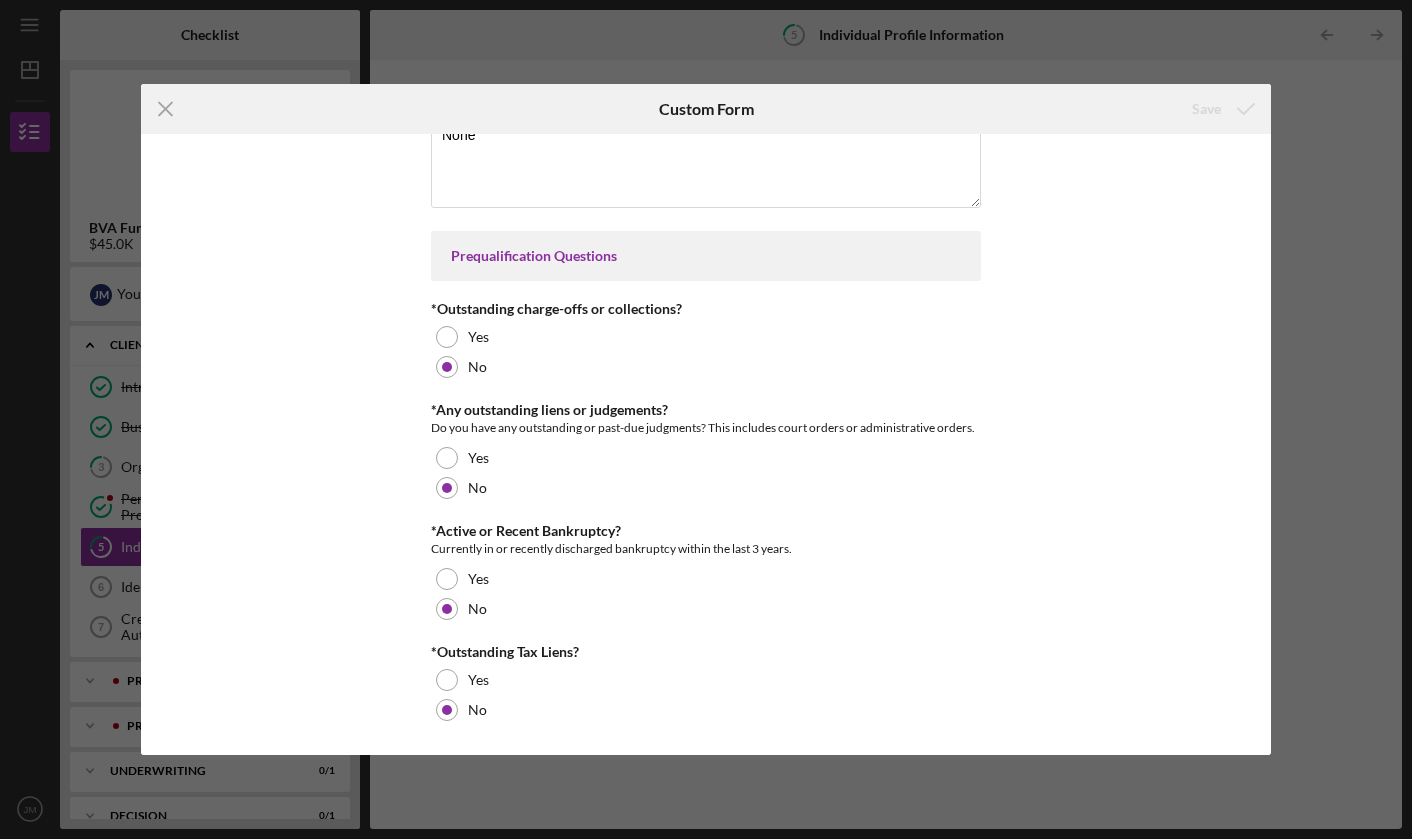 scroll, scrollTop: 1037, scrollLeft: 0, axis: vertical 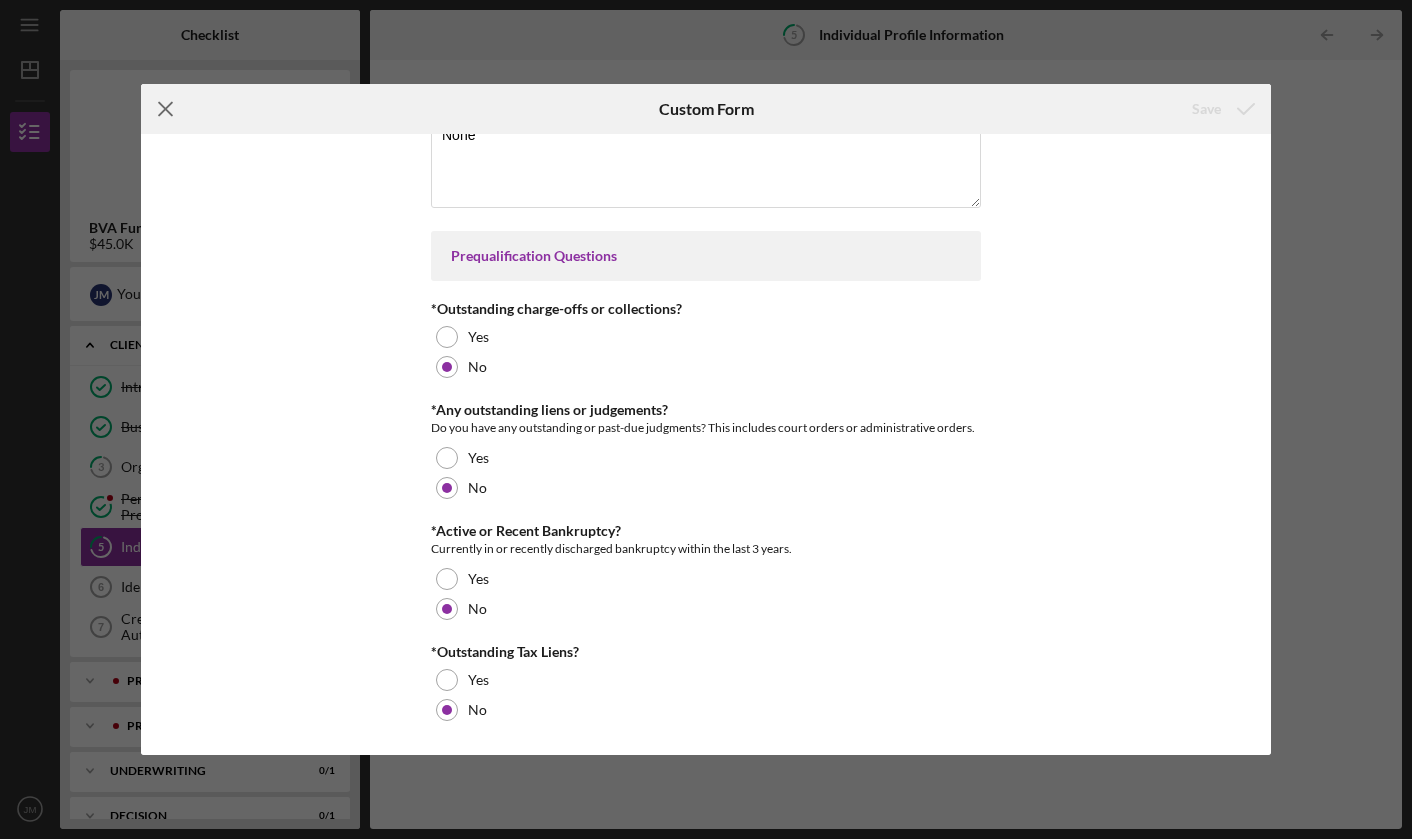 click on "Icon/Menu Close" 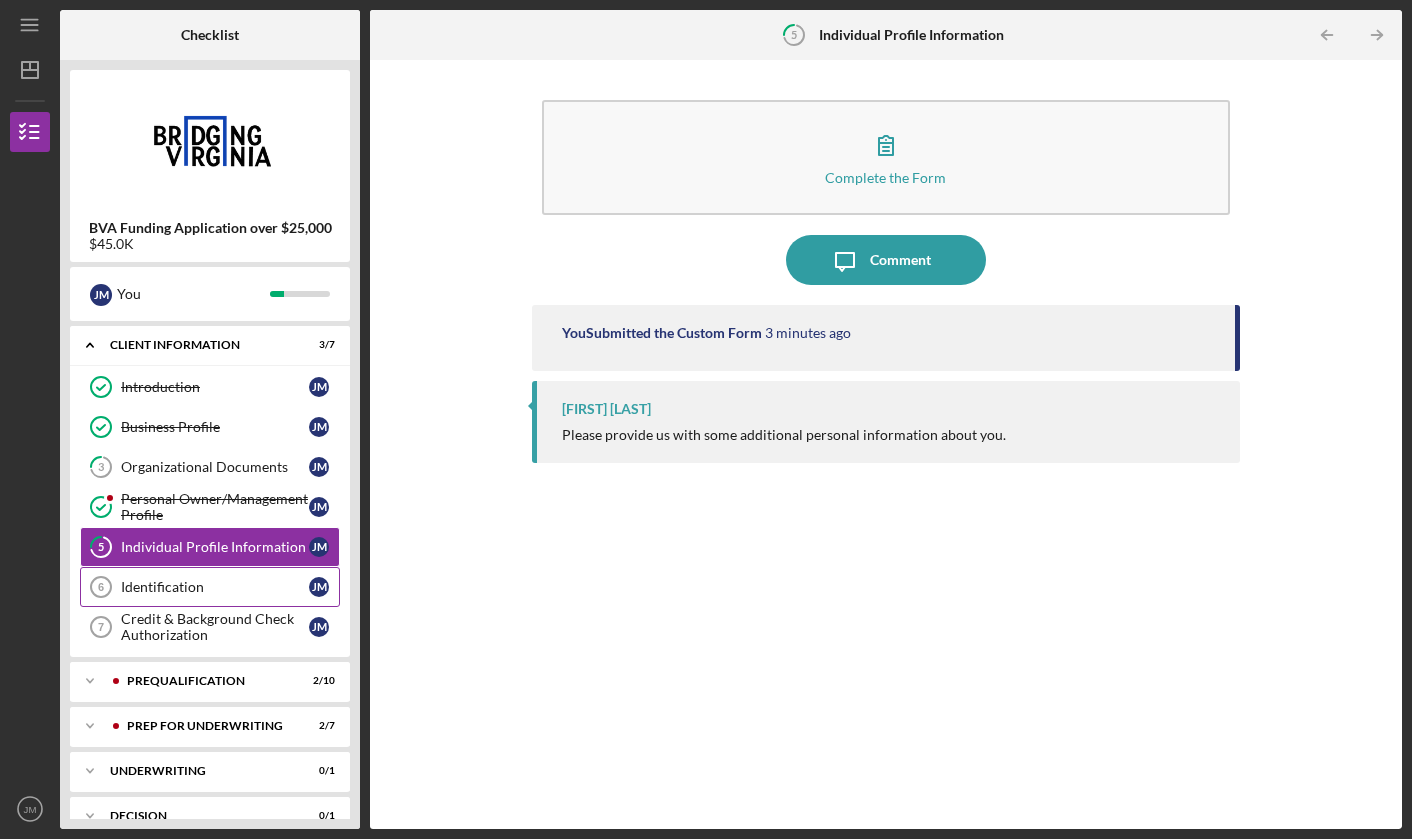 click on "Identification" at bounding box center (215, 587) 